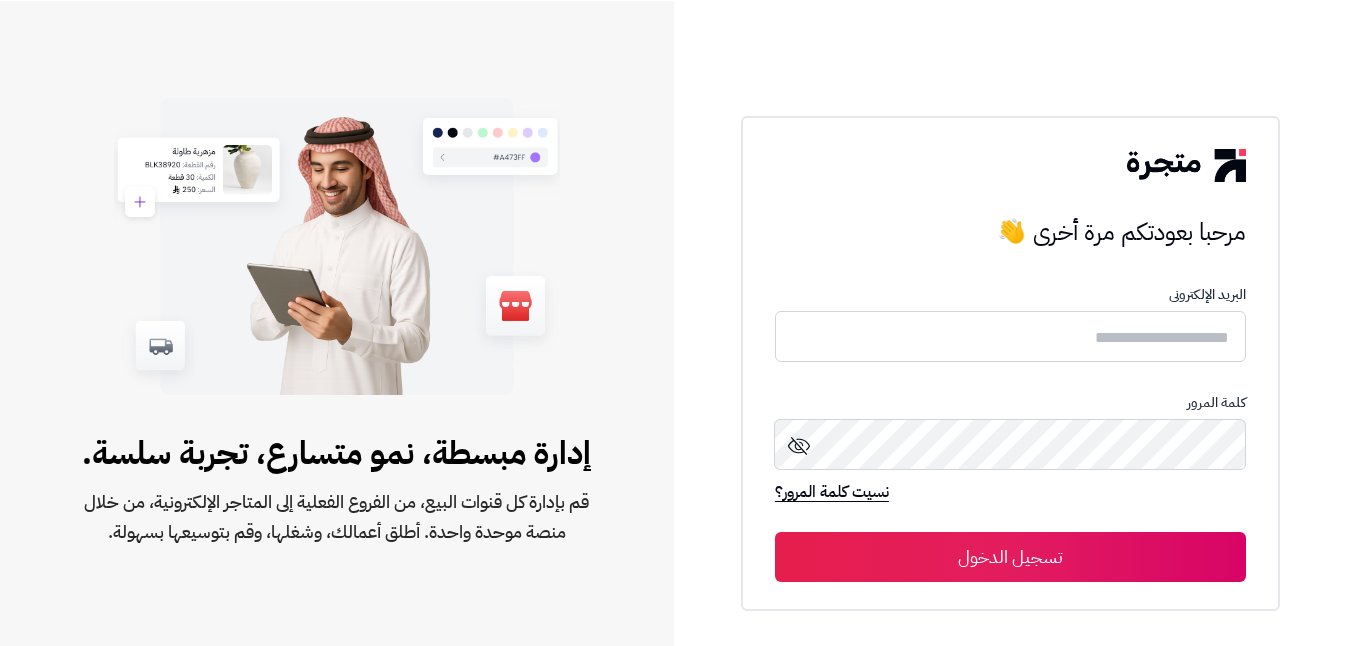 scroll, scrollTop: 0, scrollLeft: 0, axis: both 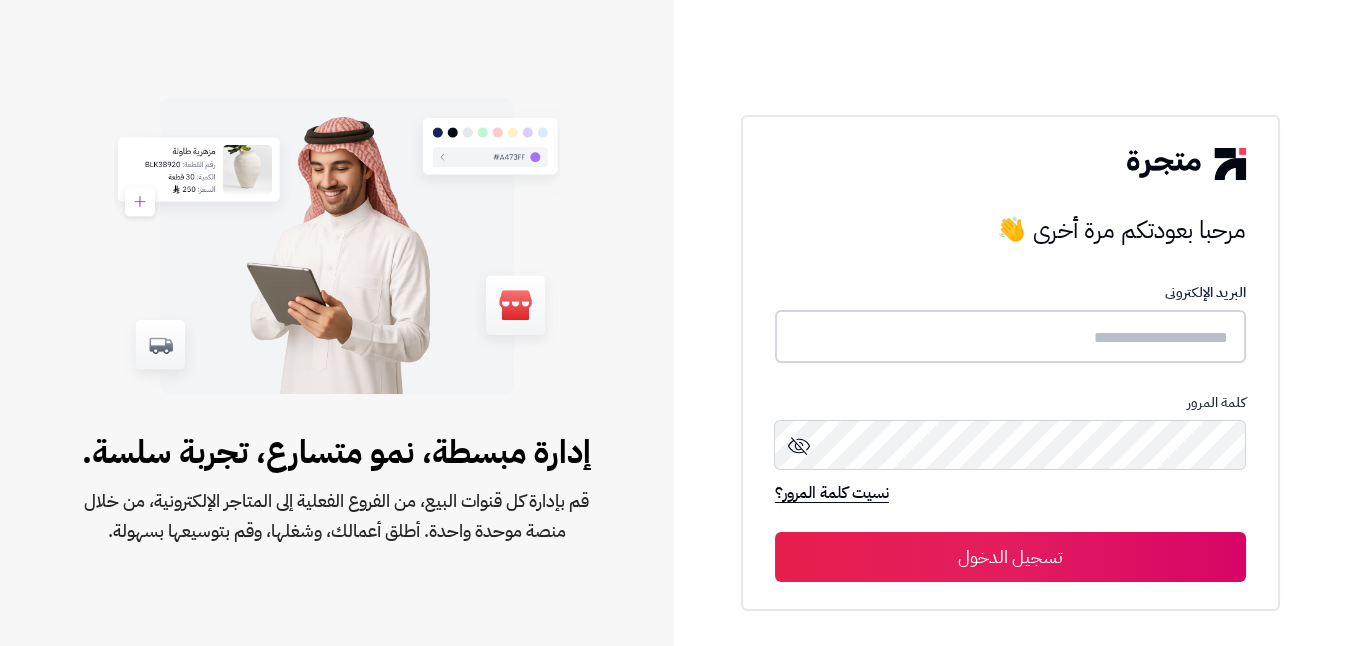 type on "**********" 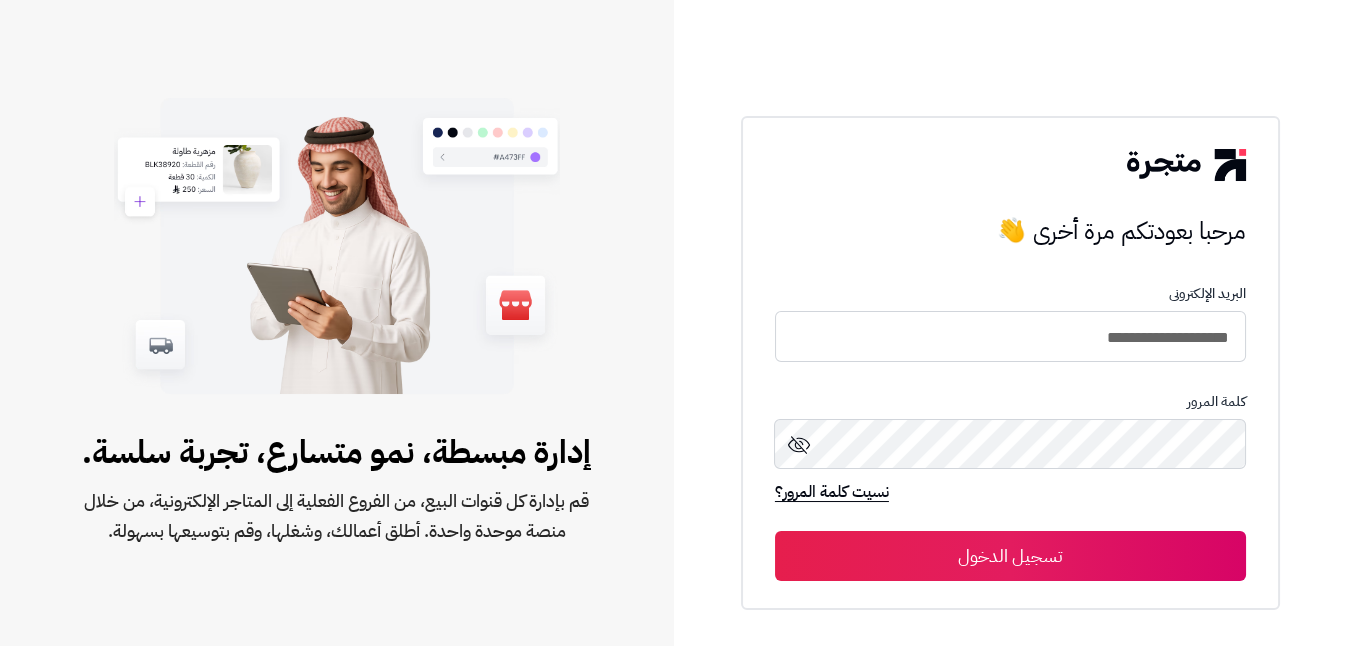 click on "تسجيل الدخول" at bounding box center [1010, 556] 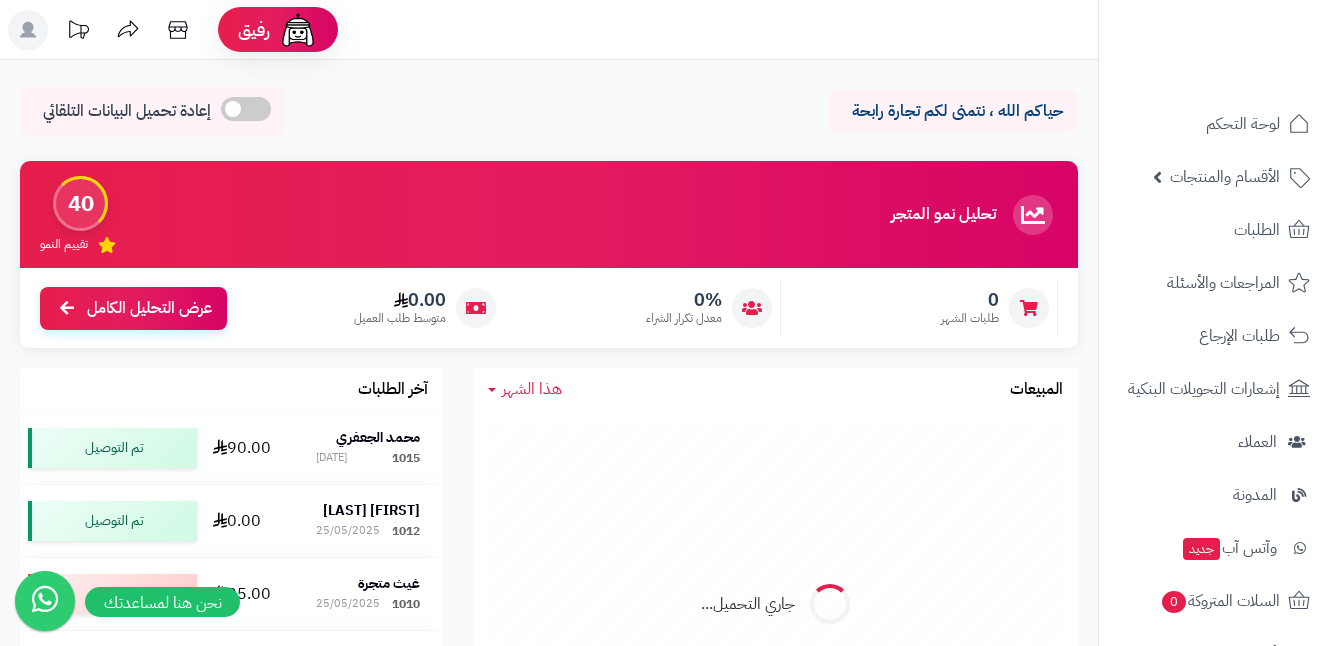 scroll, scrollTop: 0, scrollLeft: 0, axis: both 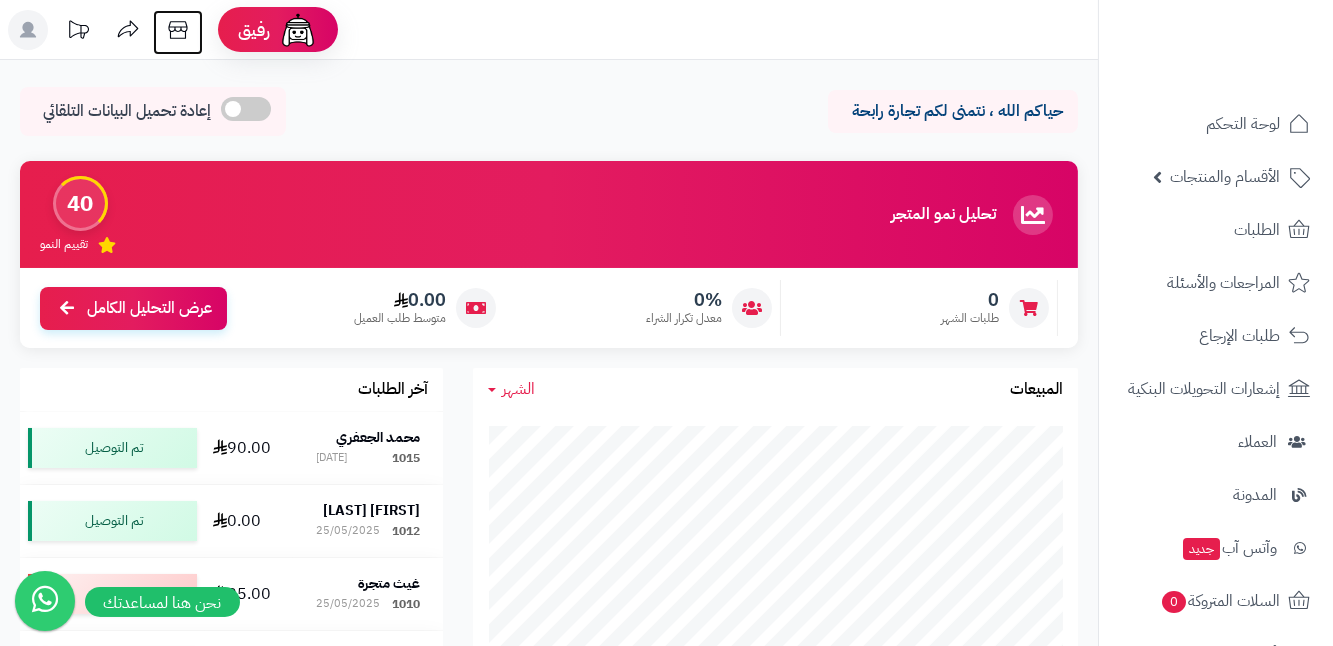 click 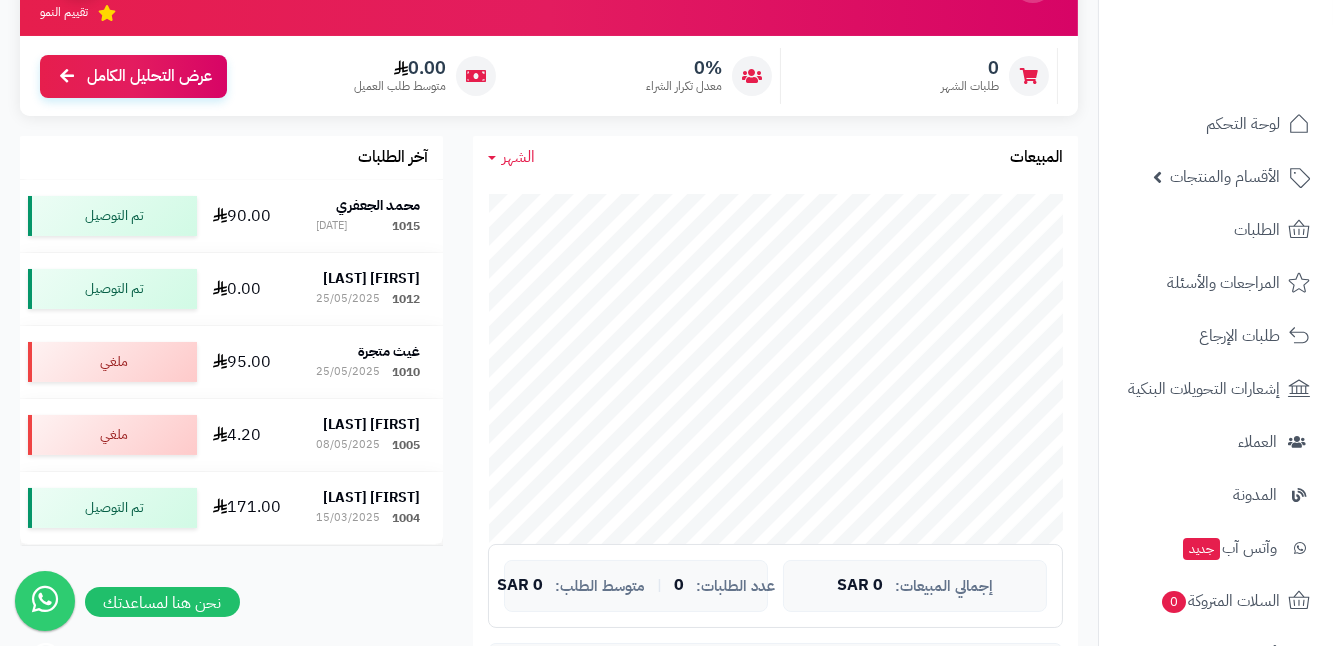 scroll, scrollTop: 272, scrollLeft: 0, axis: vertical 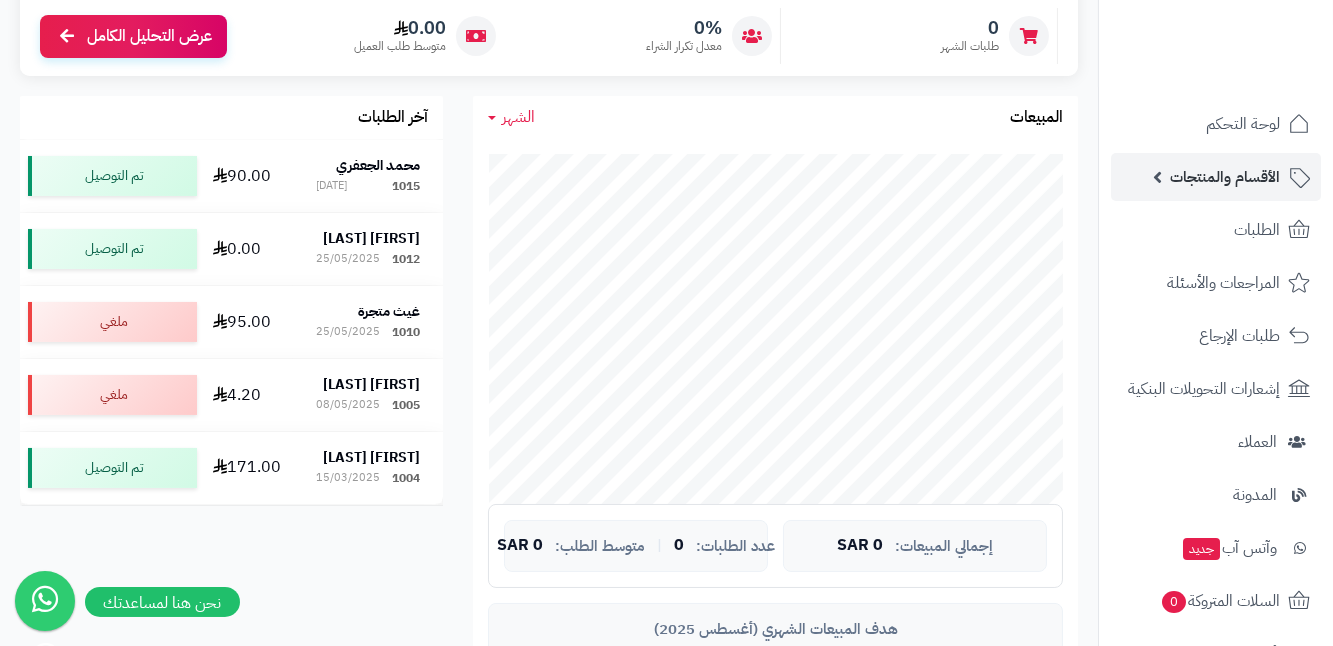 click on "الأقسام والمنتجات" at bounding box center (1225, 177) 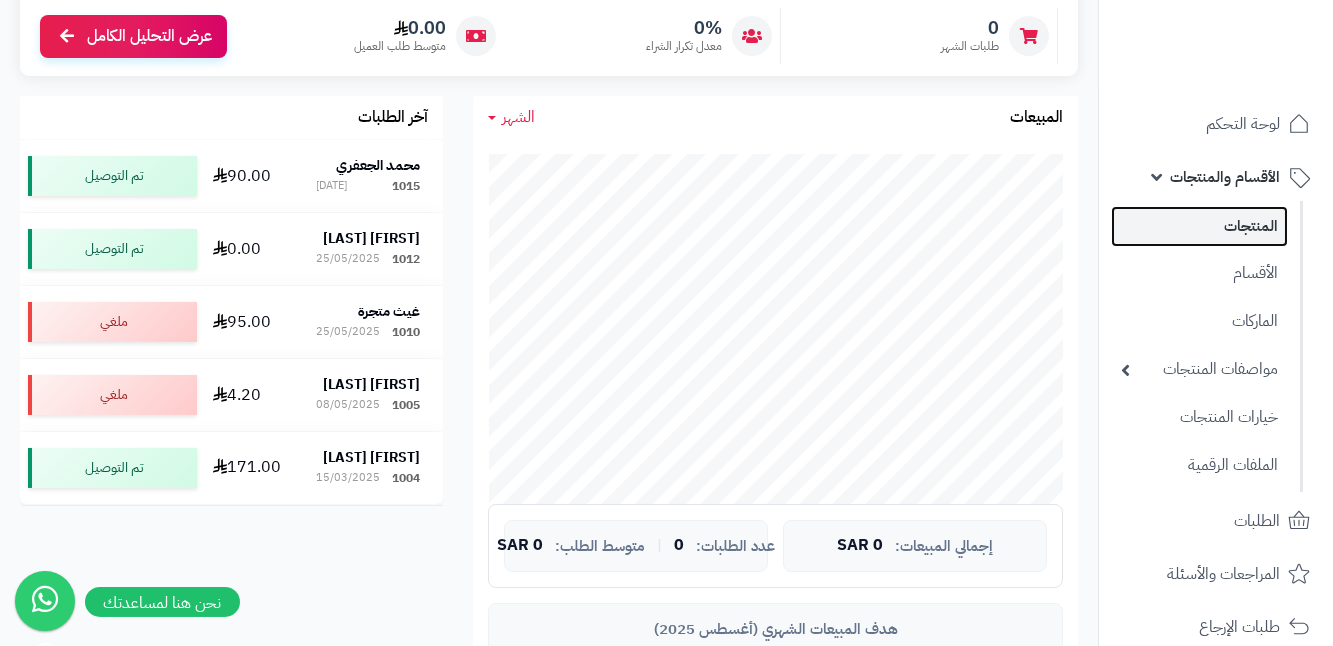 click on "المنتجات" at bounding box center [1199, 226] 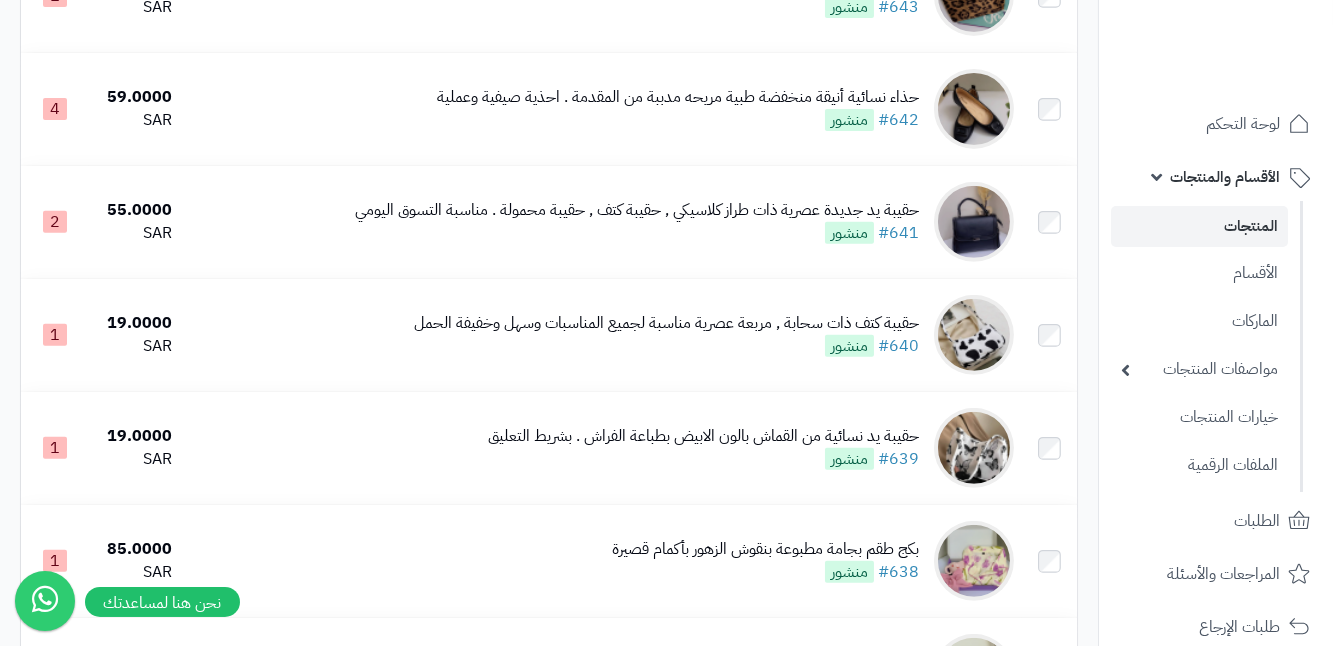 scroll, scrollTop: 1727, scrollLeft: 0, axis: vertical 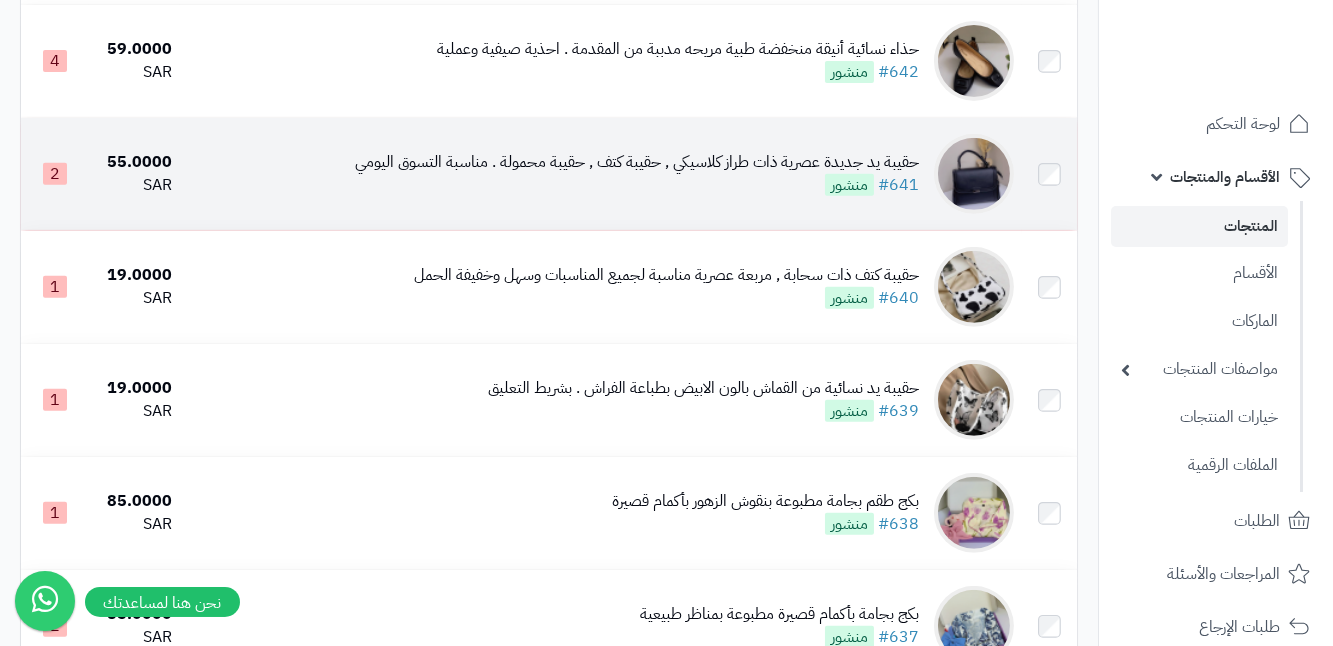click on "حقيبة يد جديدة عصرية ذات طراز كلاسيكي , حقيبة كتف , حقيبة محمولة . مناسبة التسوق اليومي
#641
منشور" at bounding box center [601, 174] 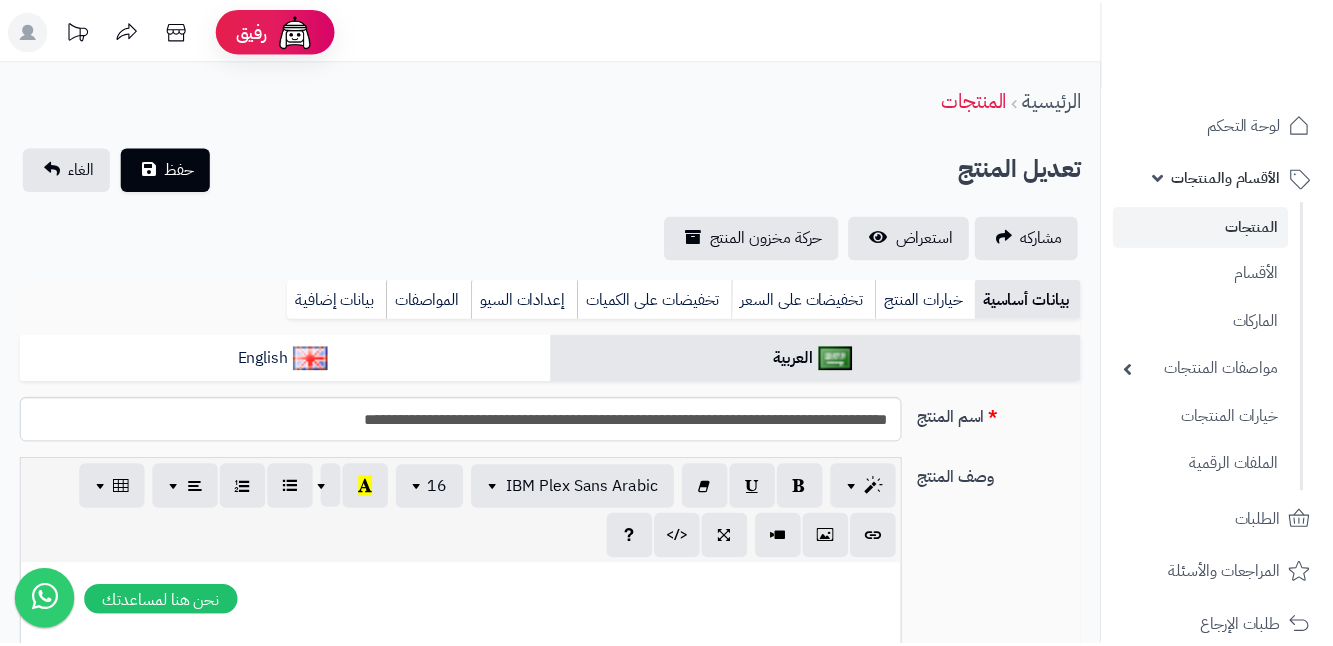 scroll, scrollTop: 0, scrollLeft: 0, axis: both 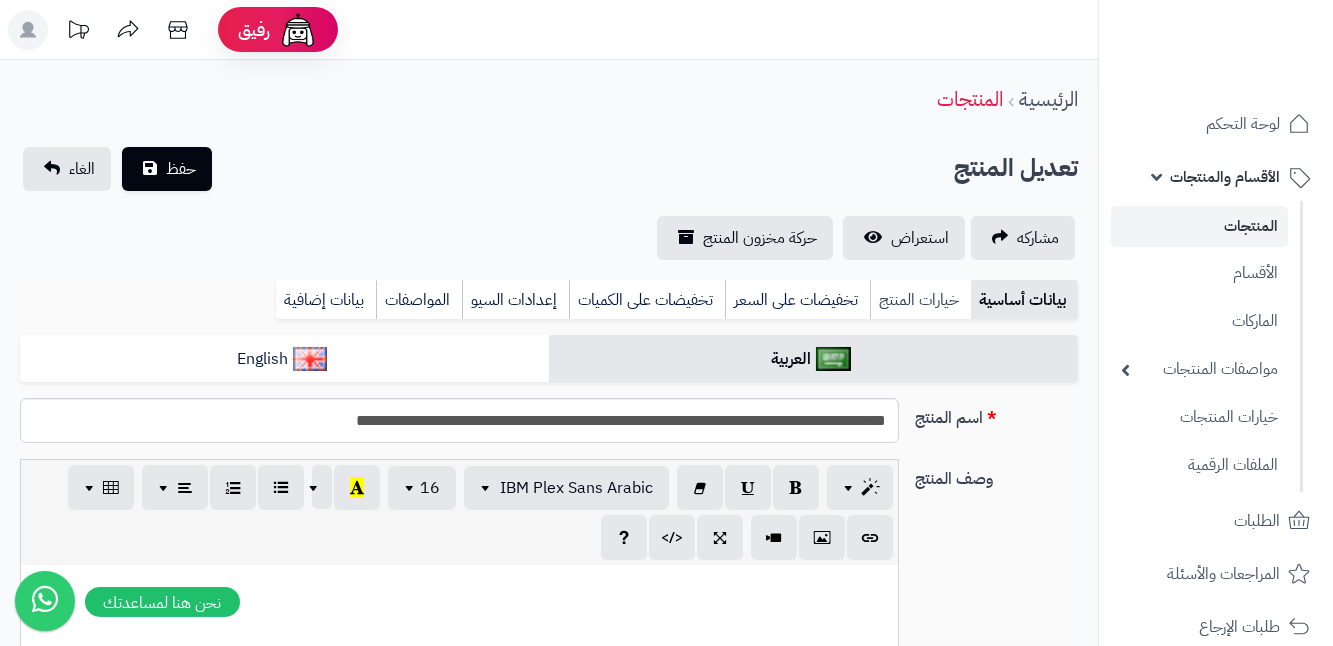 click on "خيارات المنتج" at bounding box center [920, 300] 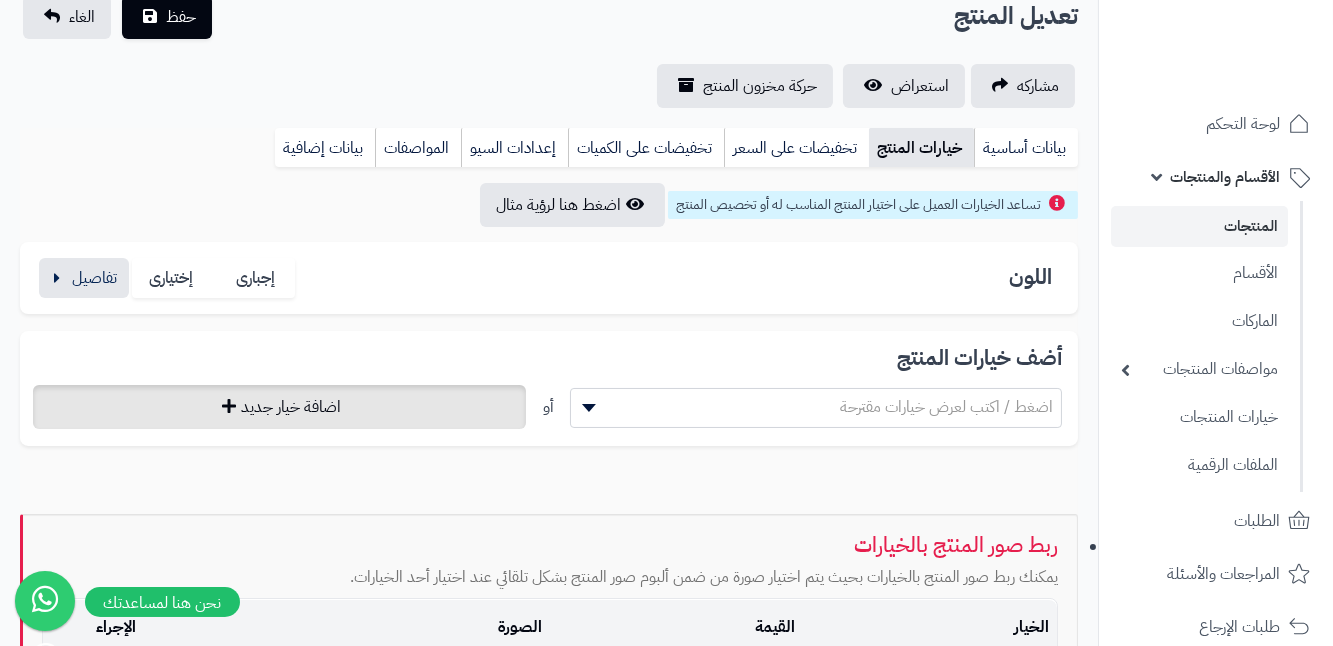 scroll, scrollTop: 181, scrollLeft: 0, axis: vertical 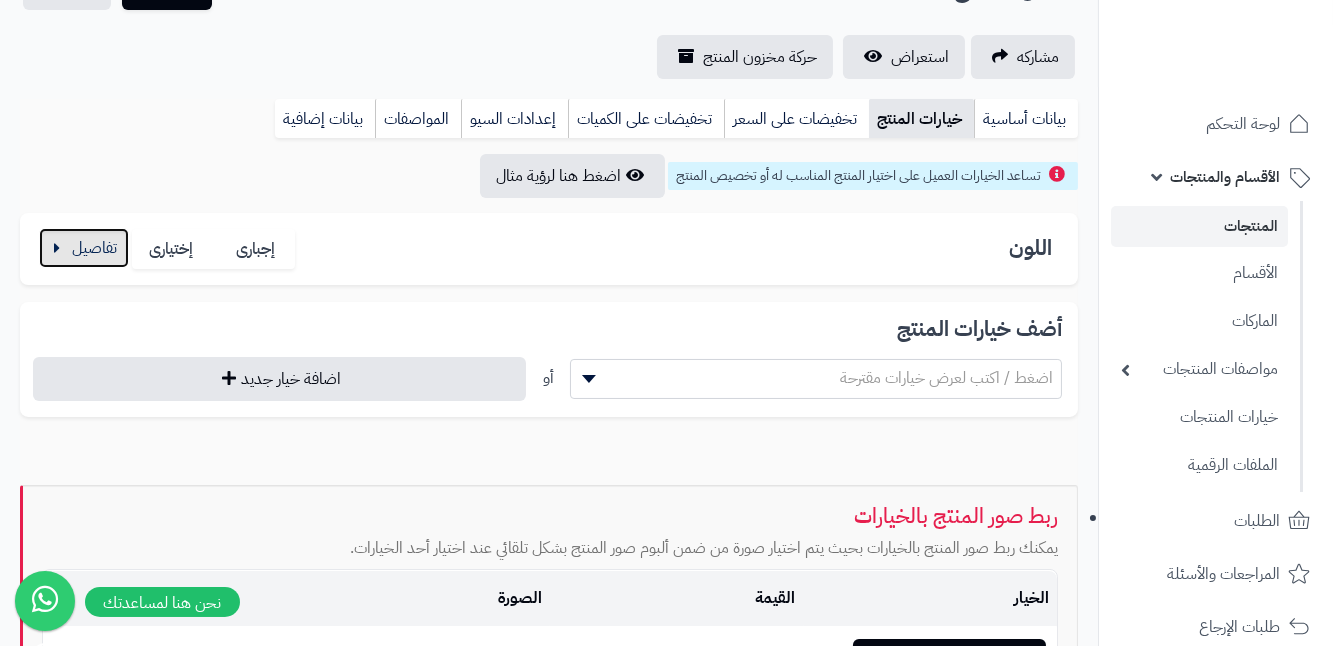 click at bounding box center [84, 248] 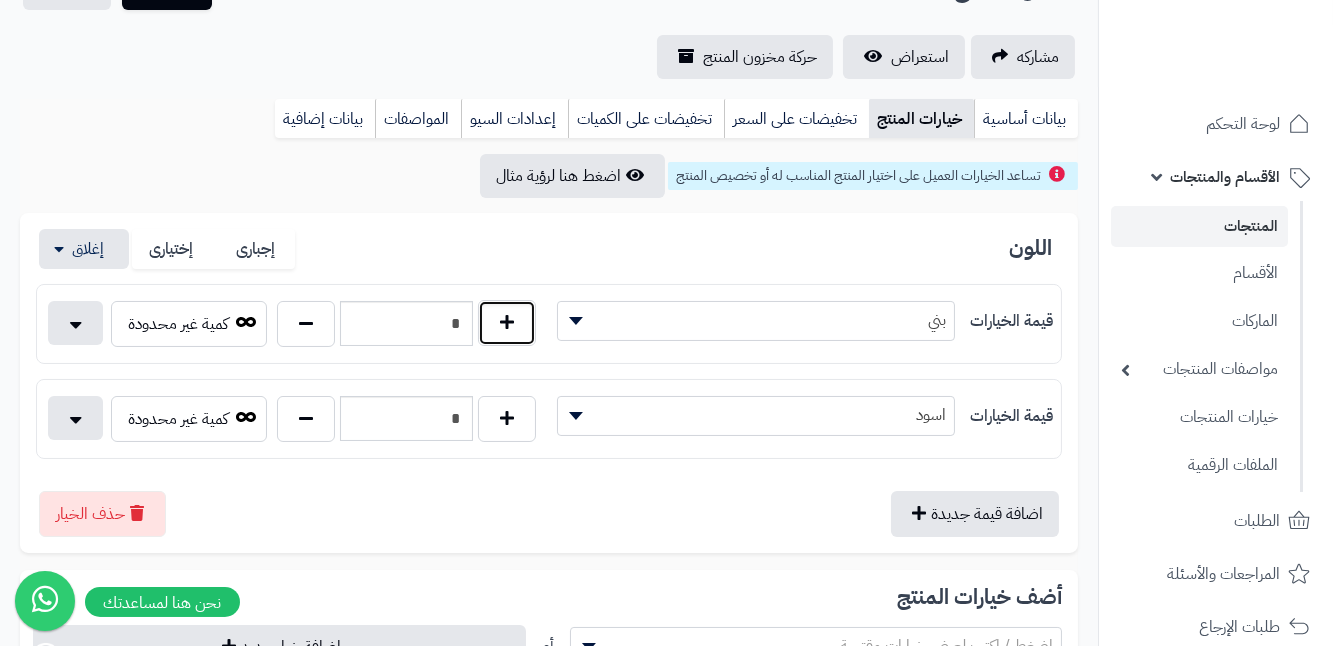click at bounding box center [507, 323] 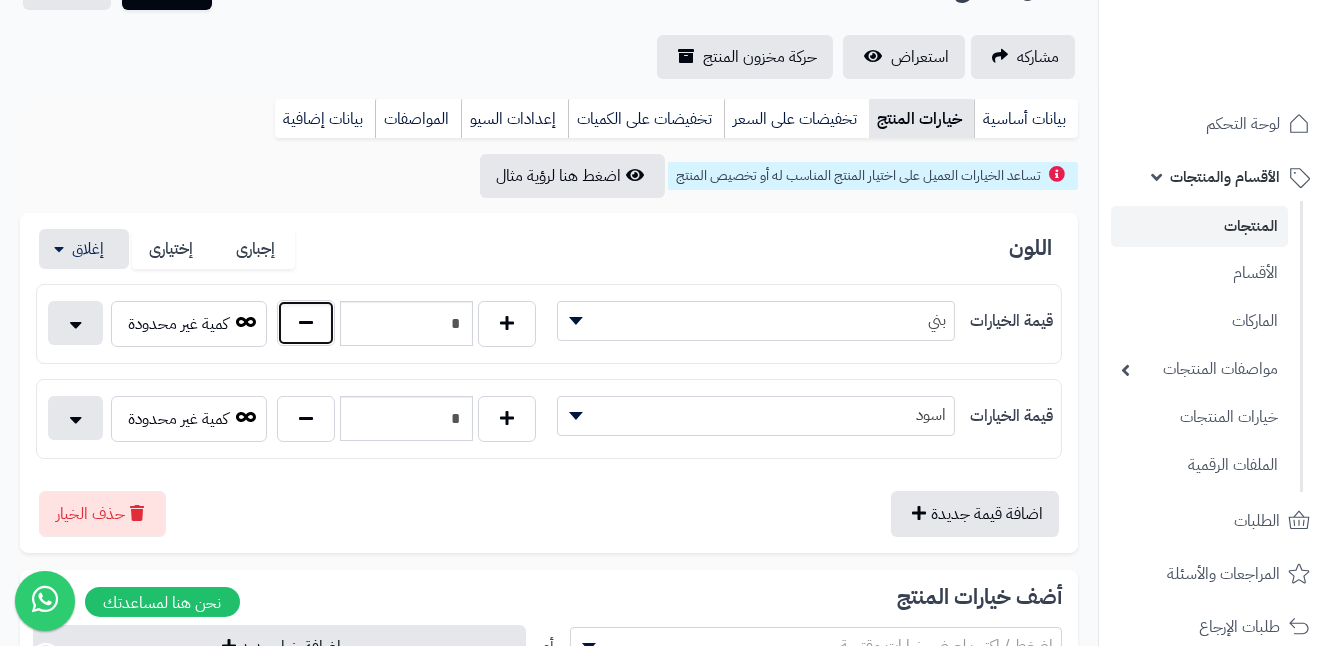 click at bounding box center (306, 323) 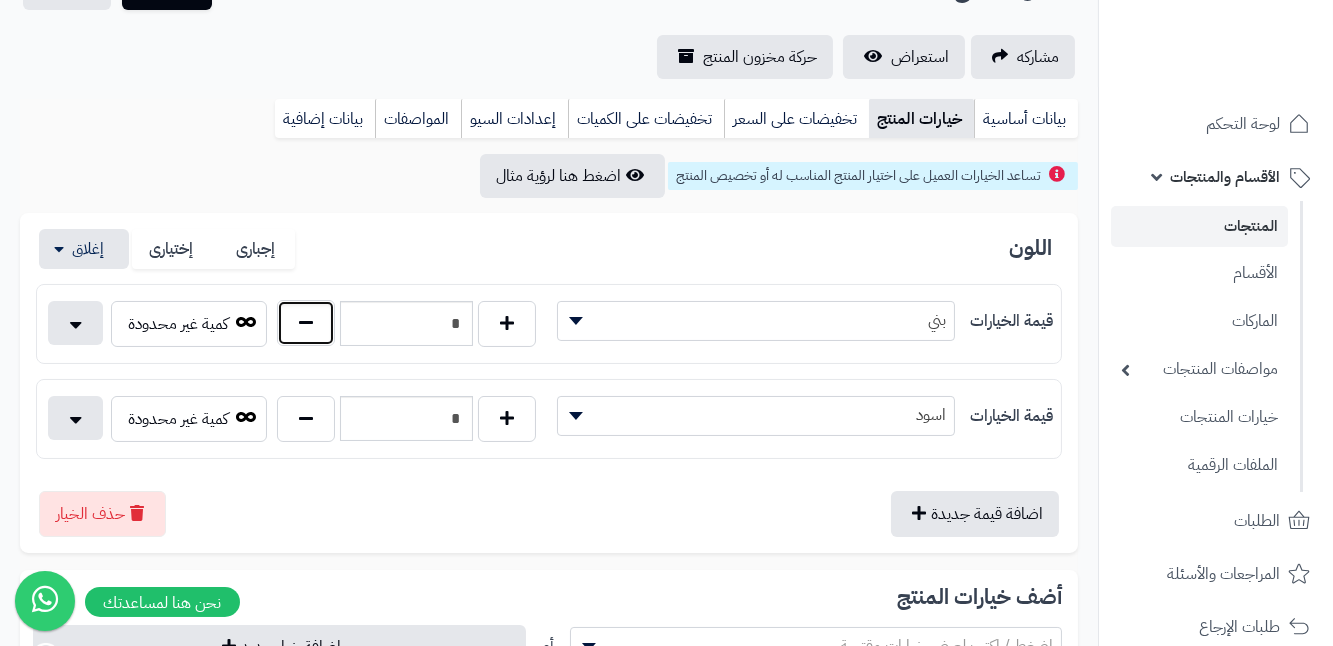 click at bounding box center (306, 323) 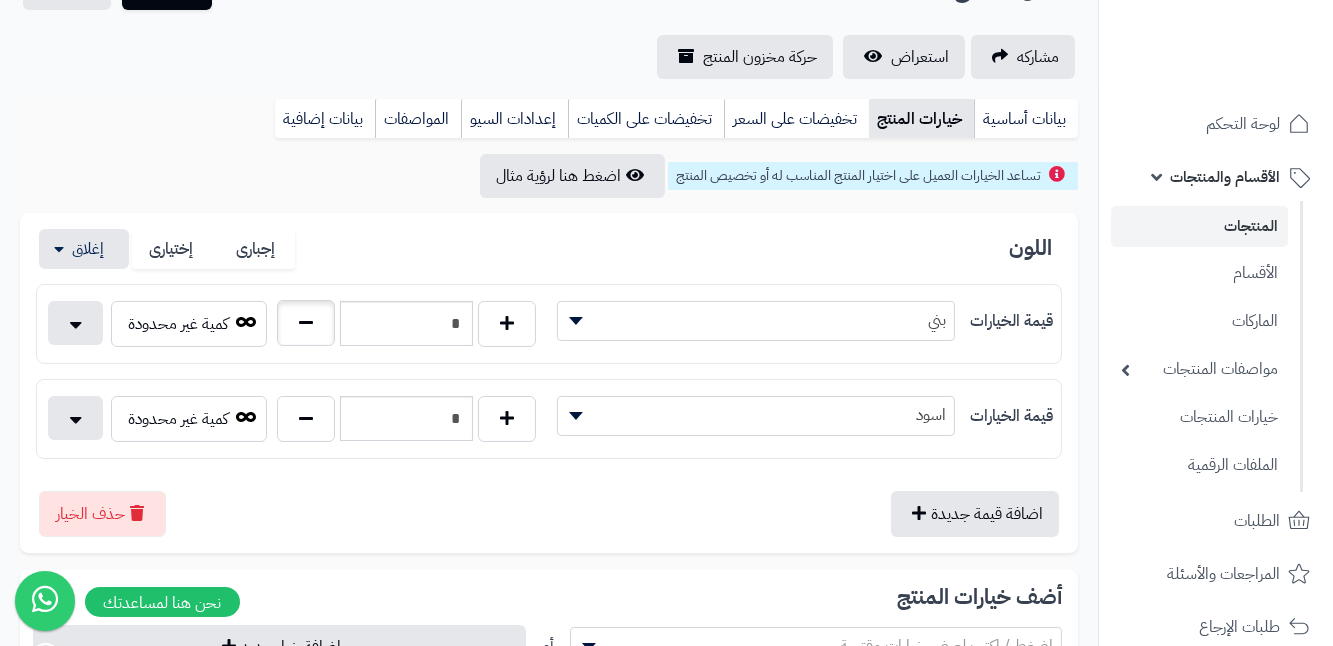 type on "*" 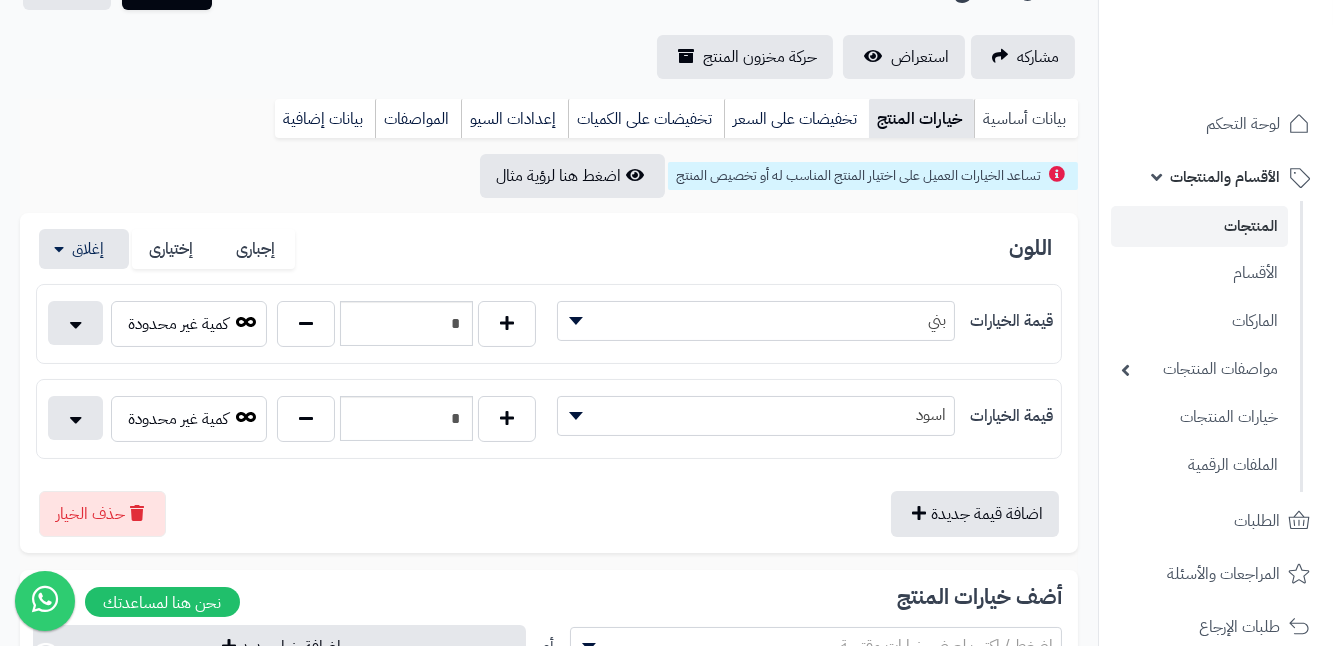 click on "بيانات أساسية" at bounding box center [1026, 119] 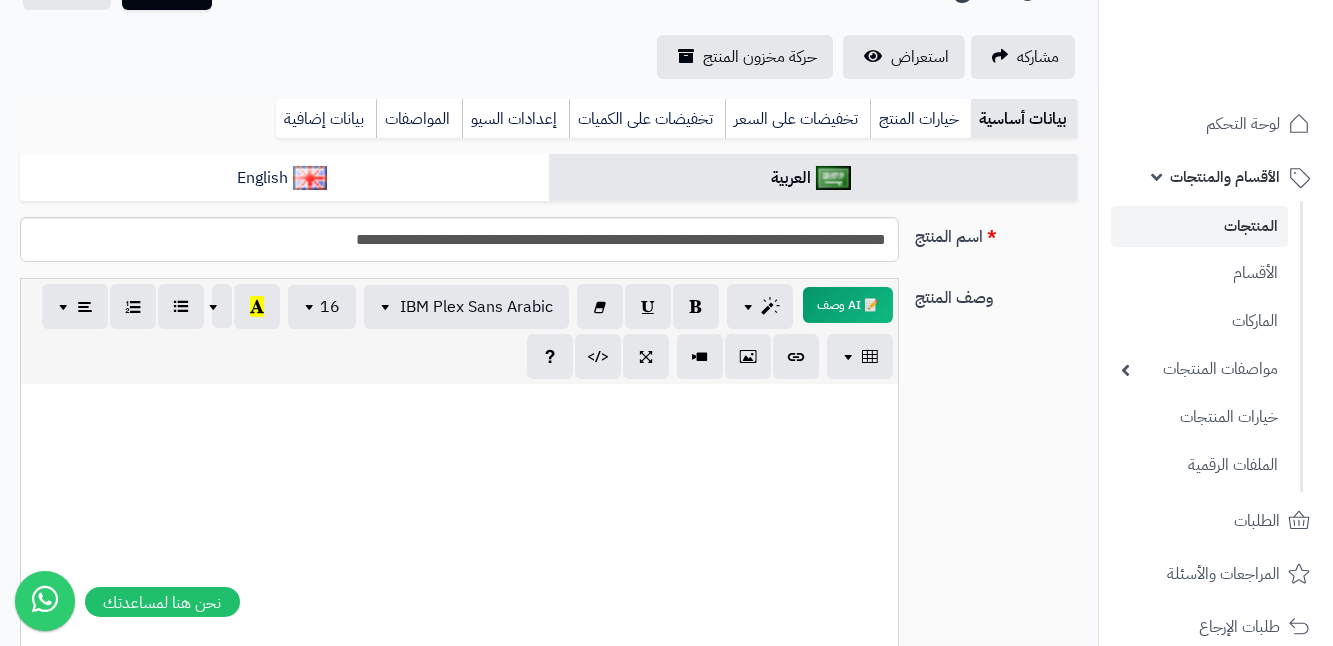 scroll, scrollTop: 0, scrollLeft: 0, axis: both 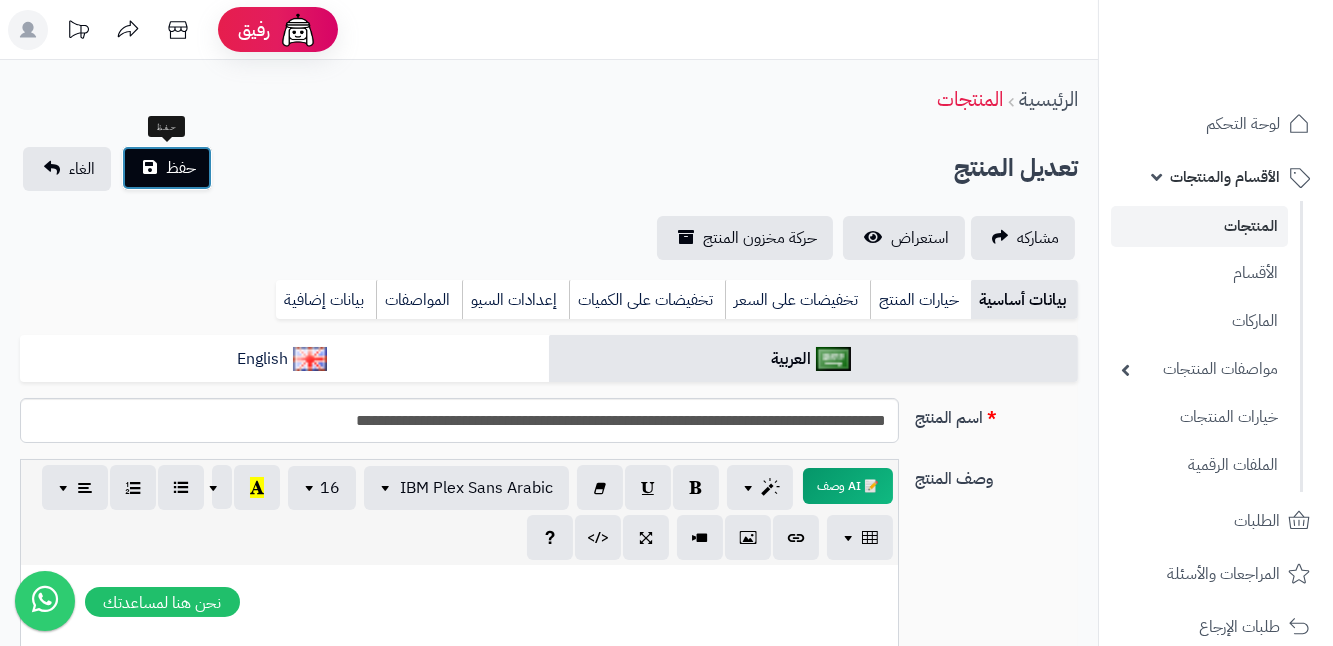 click on "حفظ" at bounding box center [181, 168] 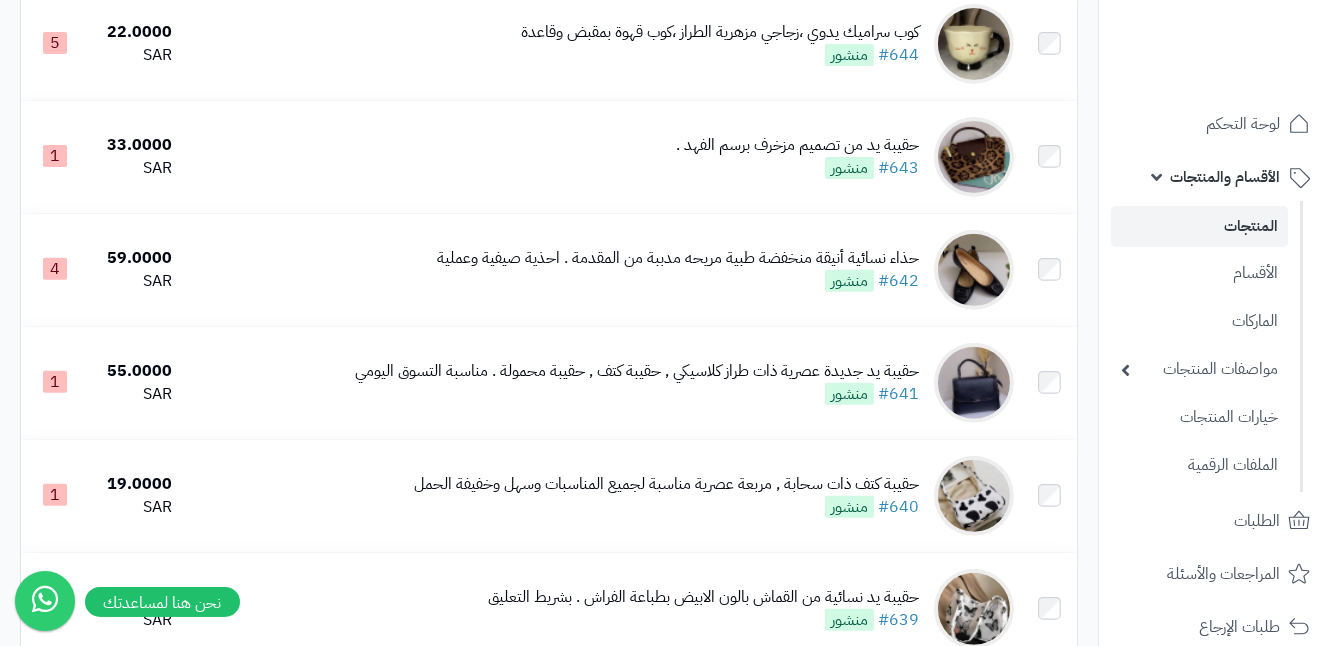 scroll, scrollTop: 1636, scrollLeft: 0, axis: vertical 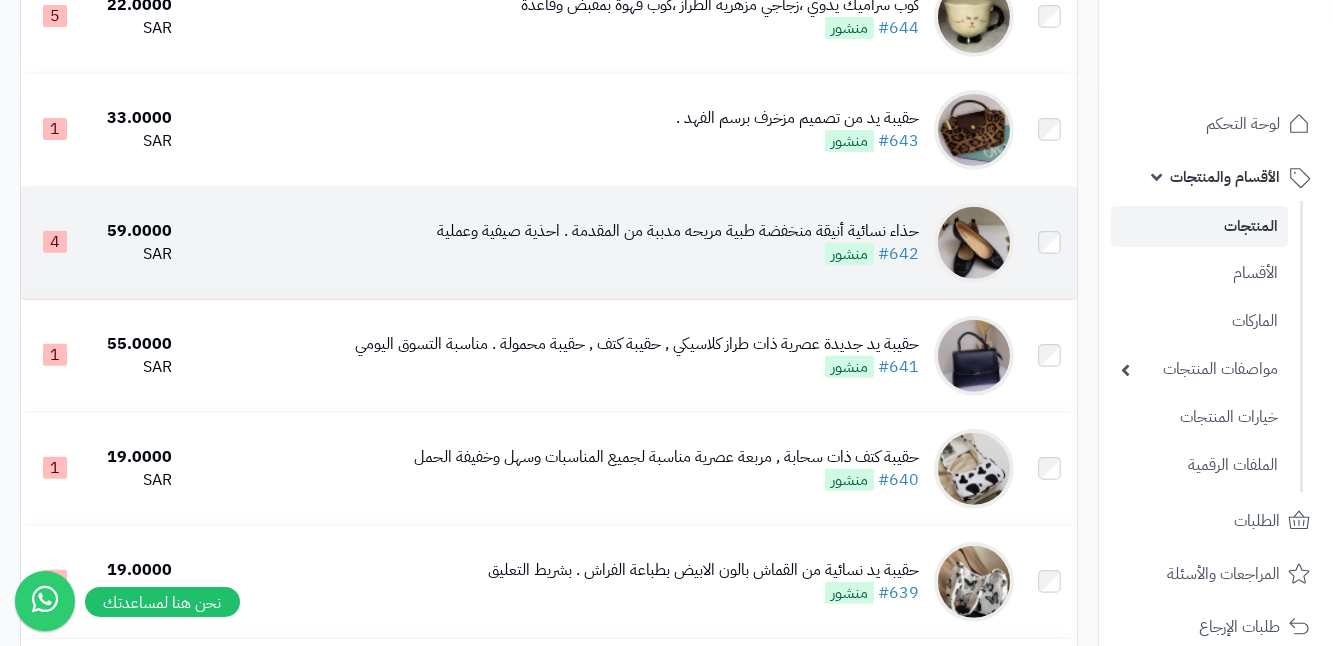 click on "حذاء نسائية أنيقة منخفضة طبية مريحه مدببة من المقدمة . احذية صيفية وعملية
#642
منشور" at bounding box center [678, 243] 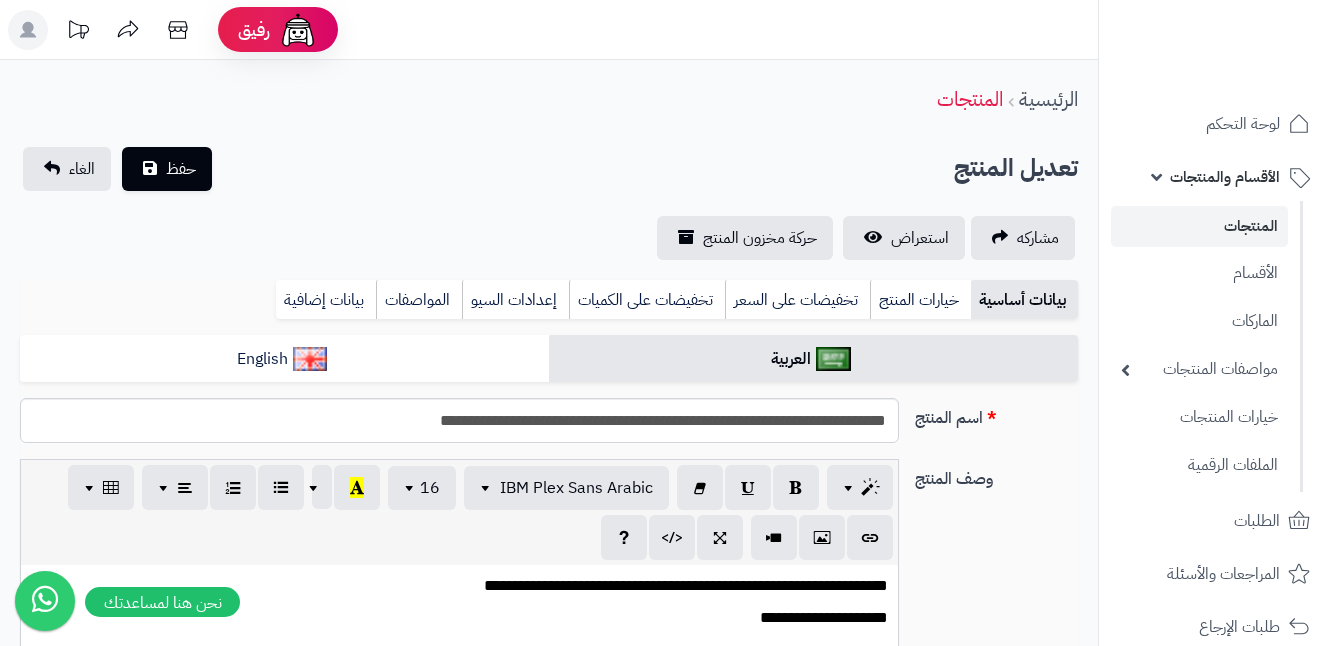 scroll, scrollTop: 0, scrollLeft: 0, axis: both 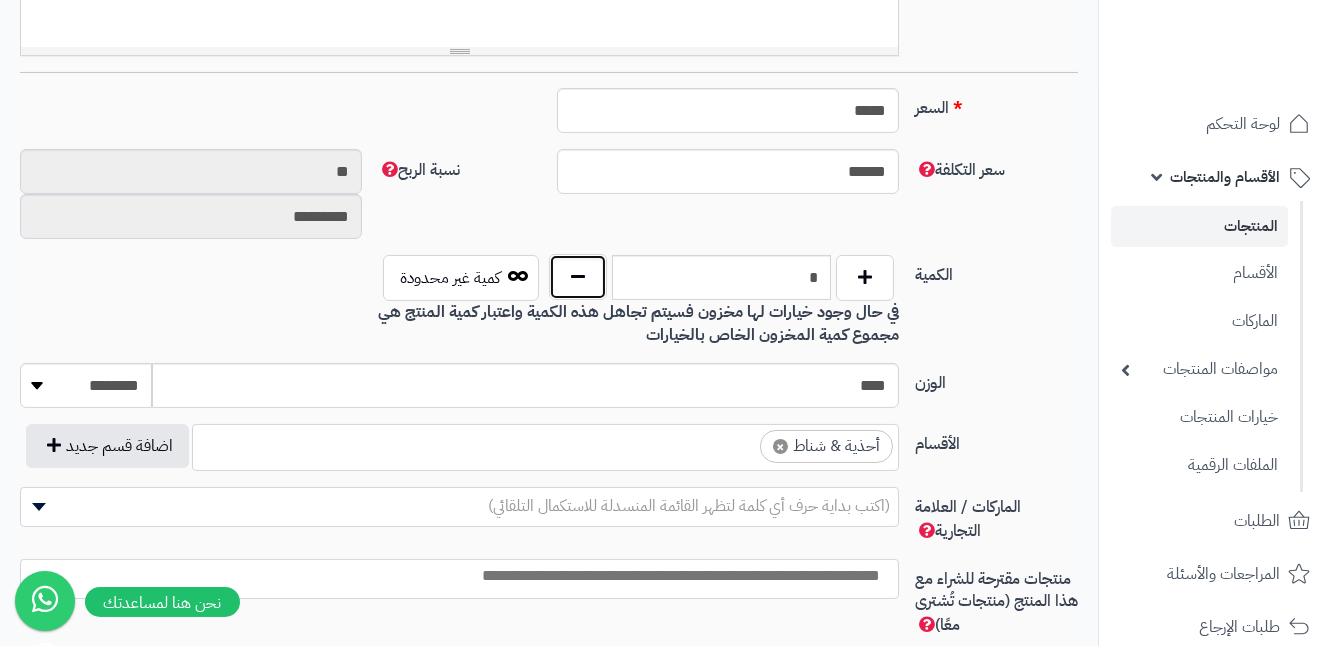 click at bounding box center (578, 277) 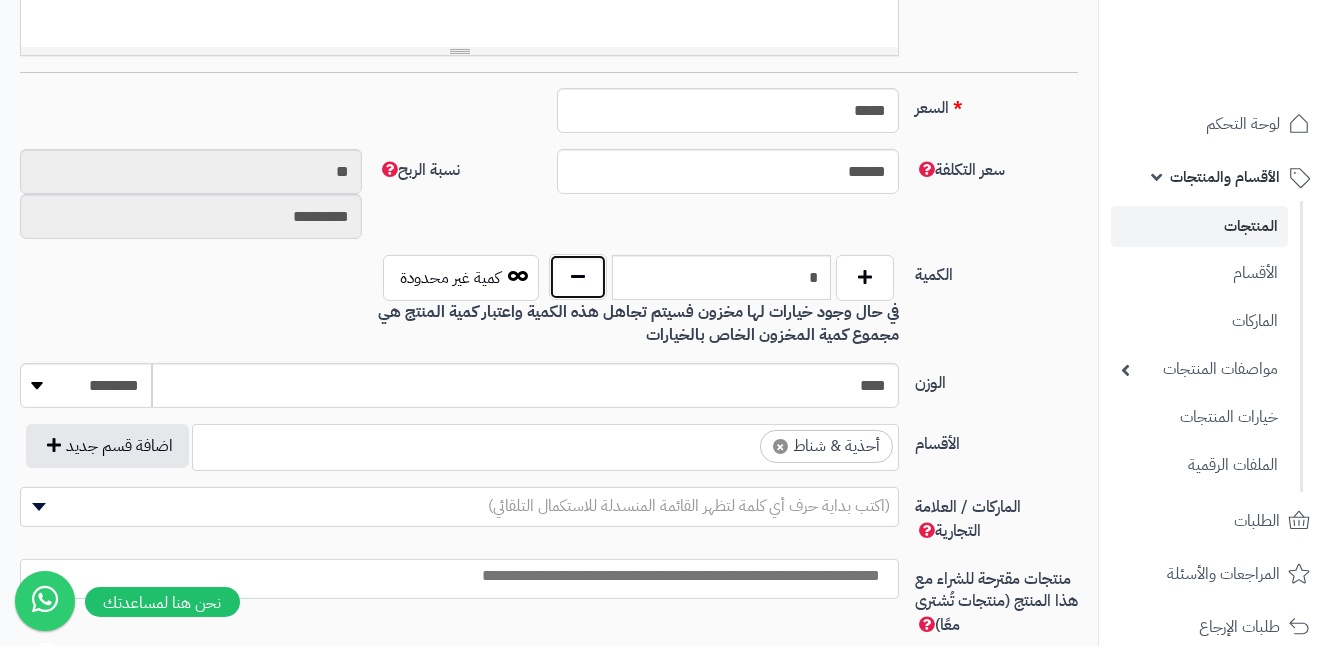 click at bounding box center (578, 277) 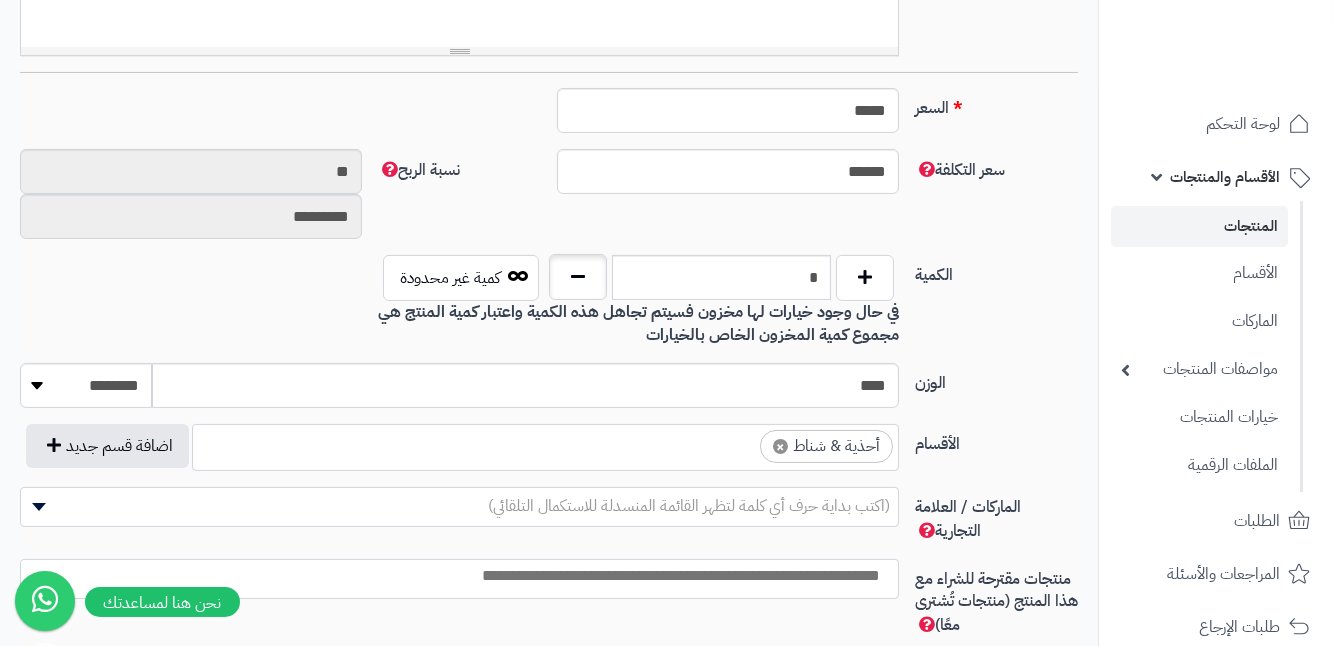 type on "*" 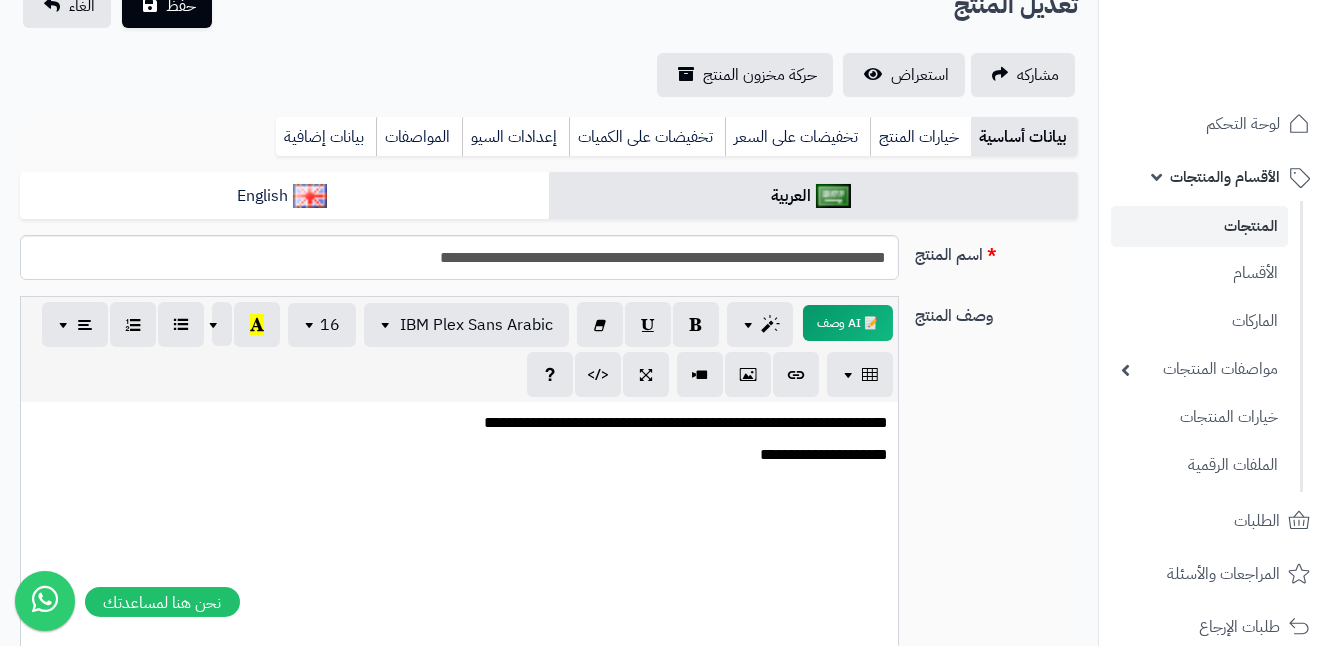 scroll, scrollTop: 90, scrollLeft: 0, axis: vertical 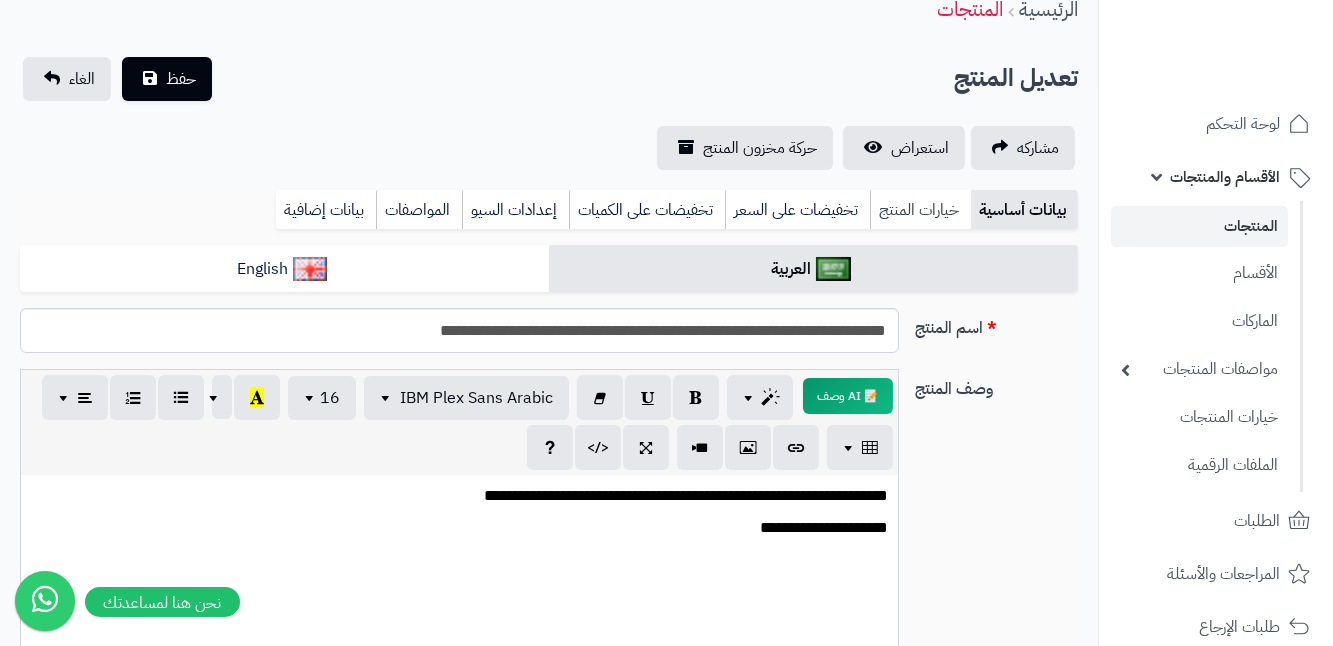 click on "خيارات المنتج" at bounding box center [920, 210] 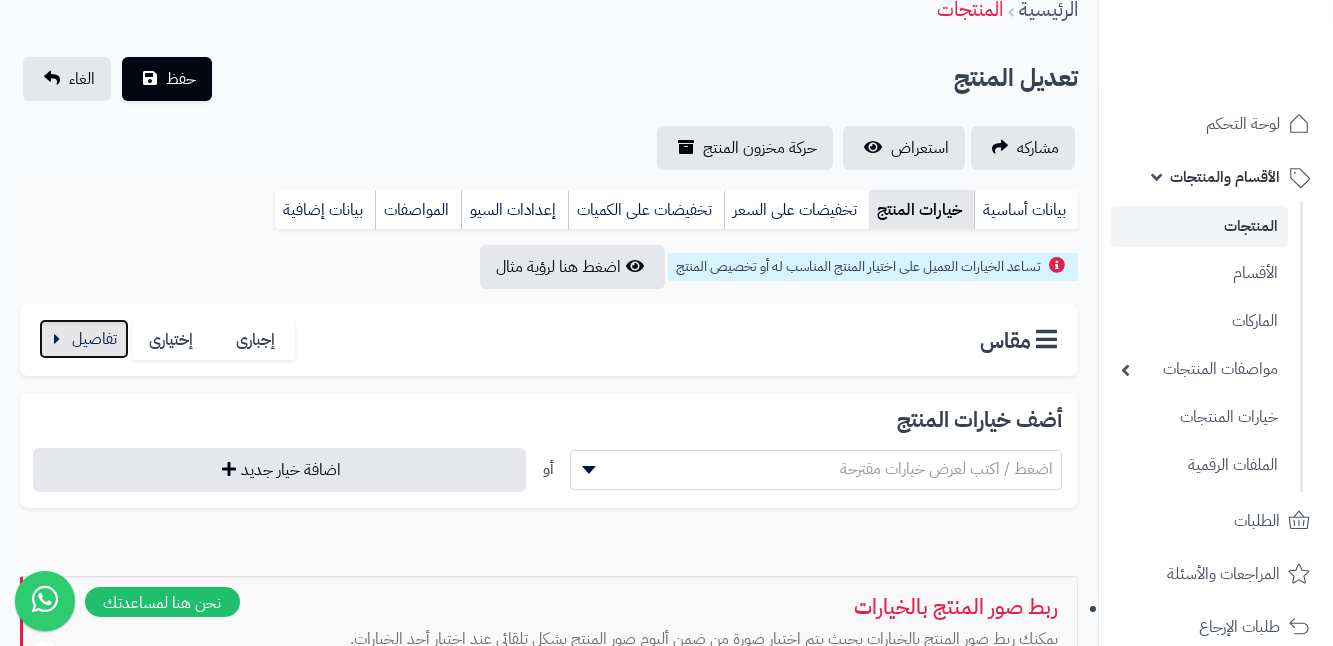 click at bounding box center (84, 339) 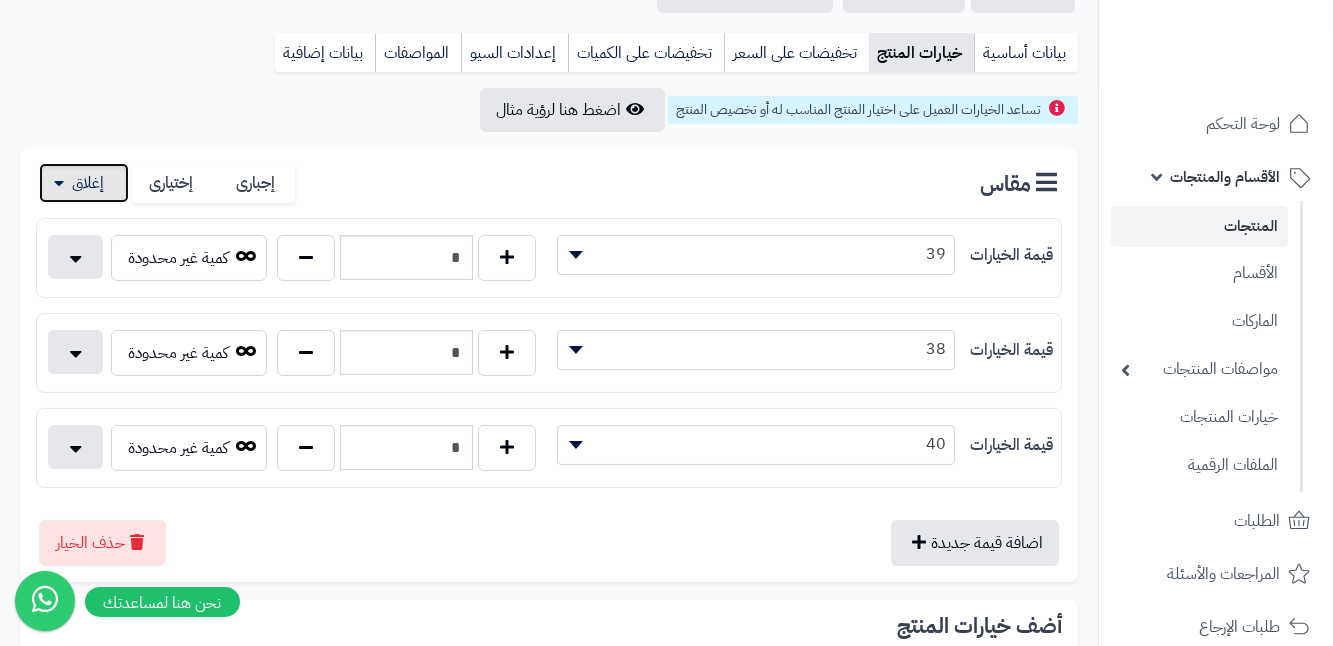 scroll, scrollTop: 272, scrollLeft: 0, axis: vertical 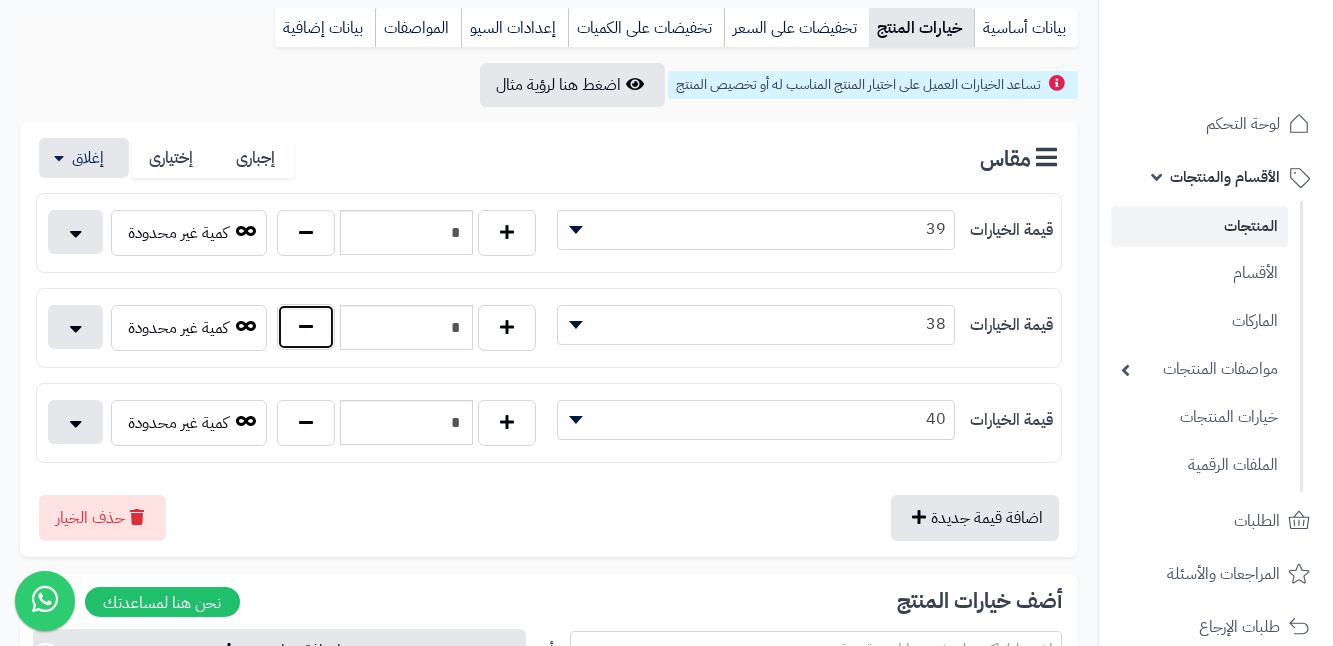 click at bounding box center [306, 327] 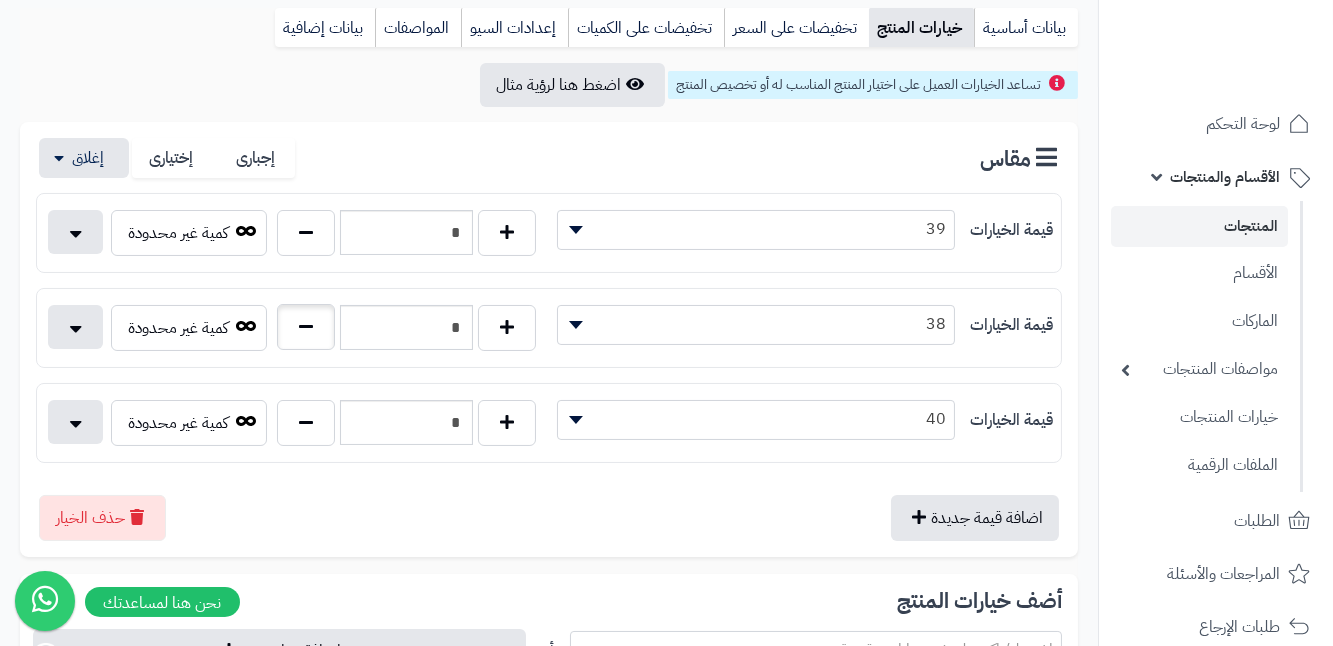 type on "*" 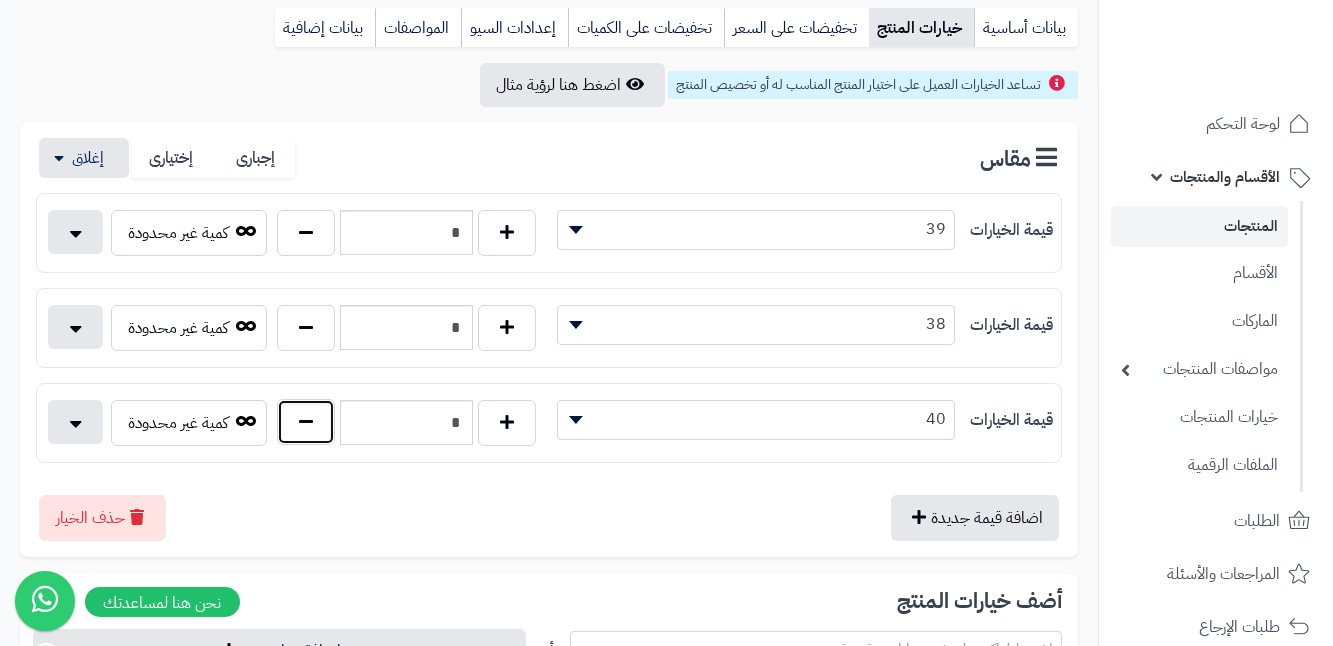 click at bounding box center (306, 422) 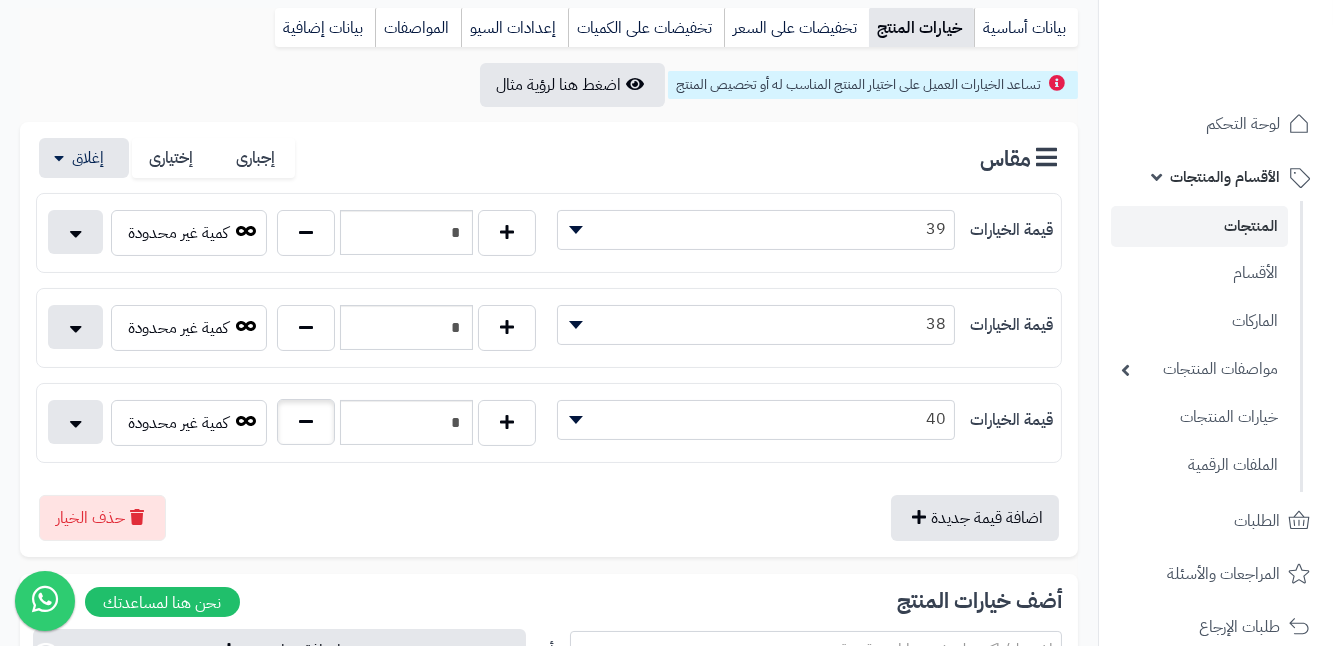 type on "*" 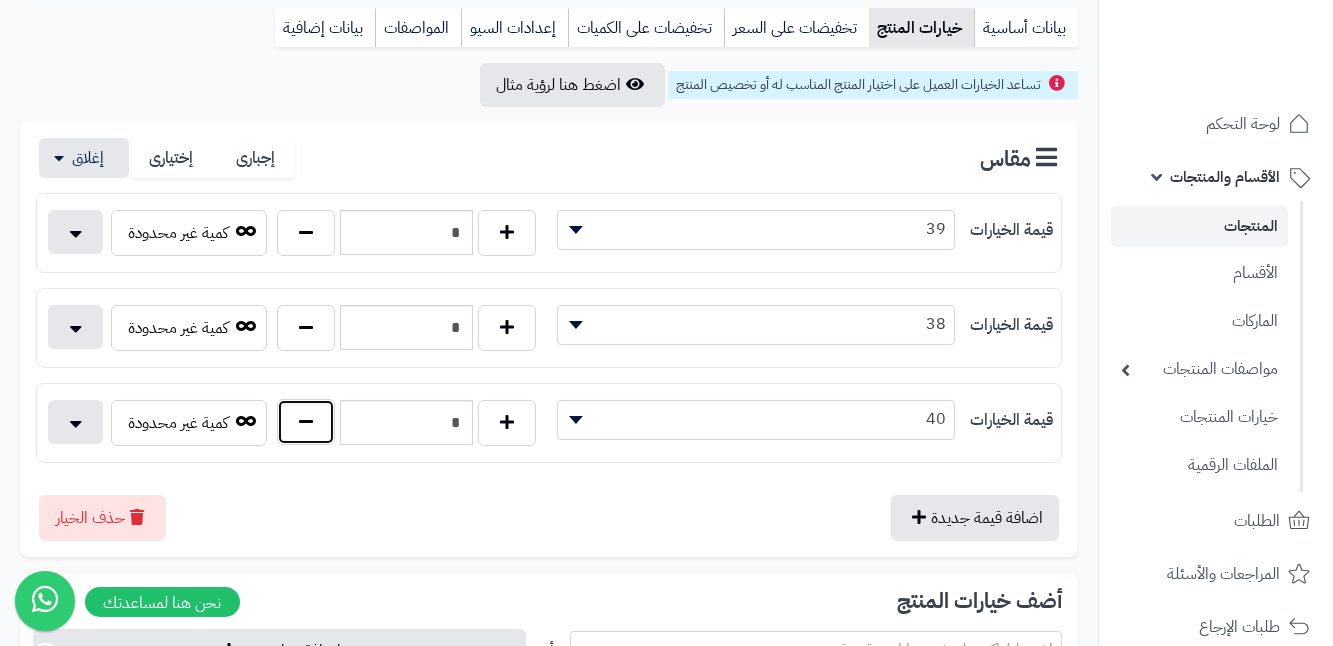 click at bounding box center (306, 422) 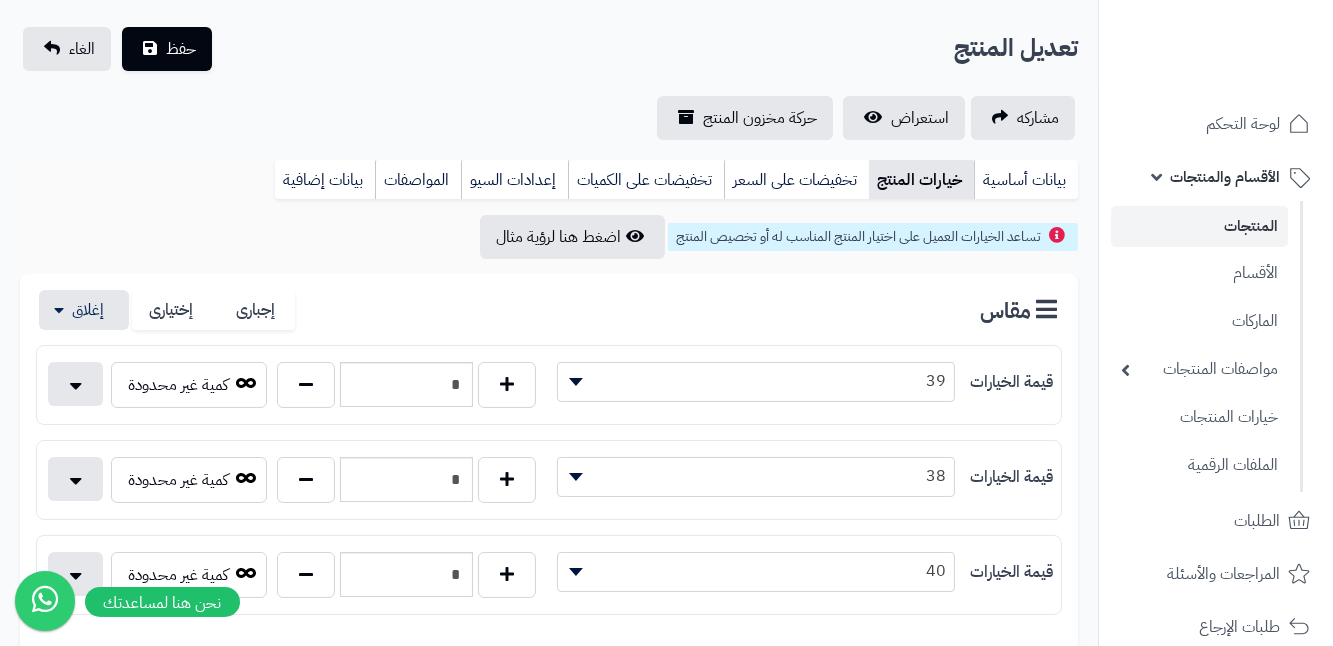 scroll, scrollTop: 90, scrollLeft: 0, axis: vertical 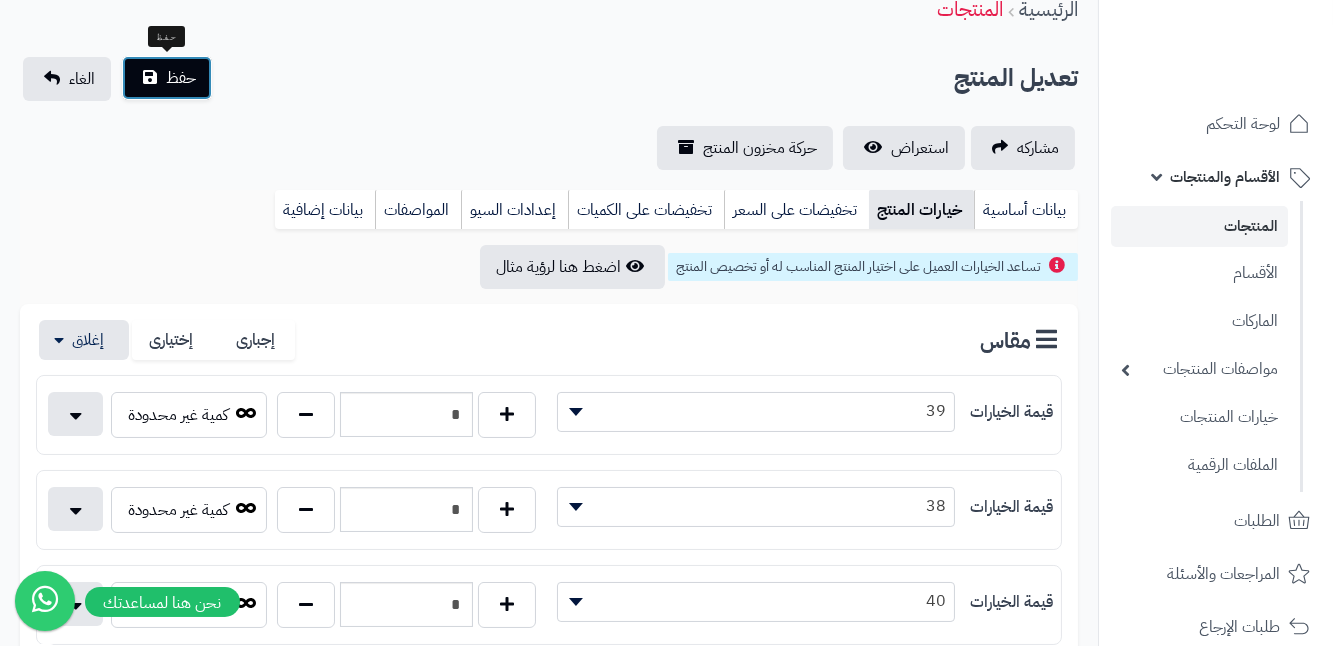 click on "حفظ" at bounding box center [181, 78] 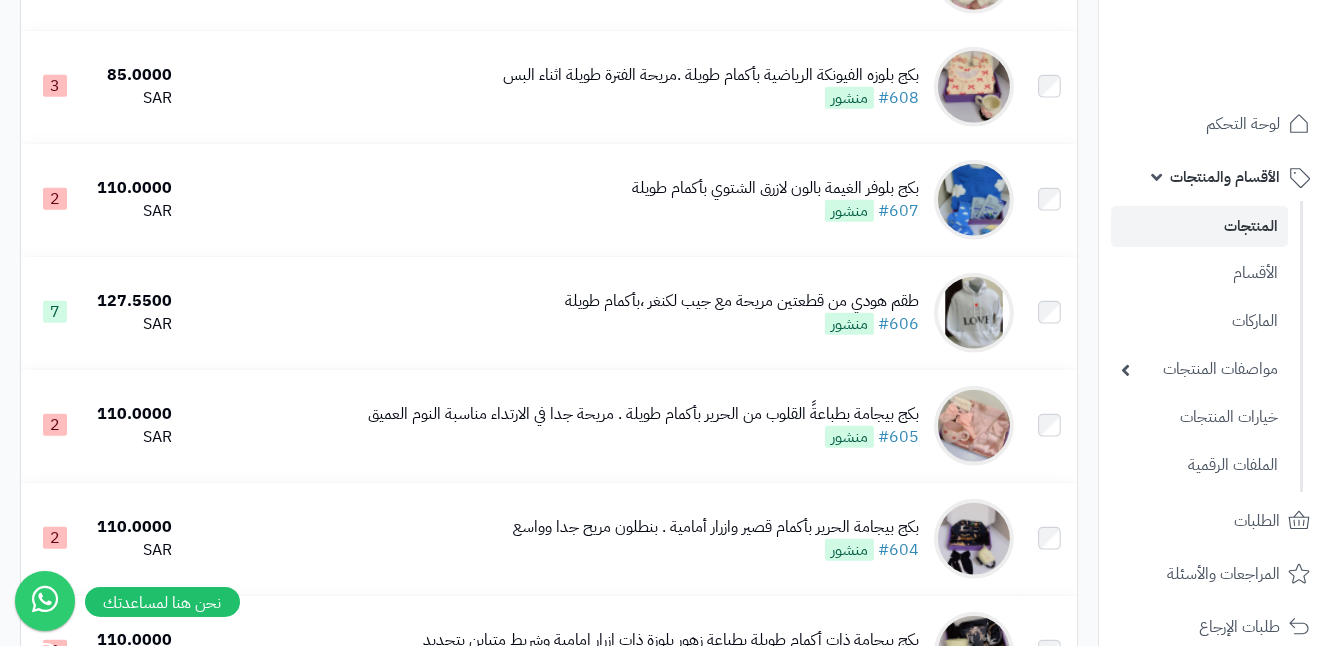 scroll, scrollTop: 3727, scrollLeft: 0, axis: vertical 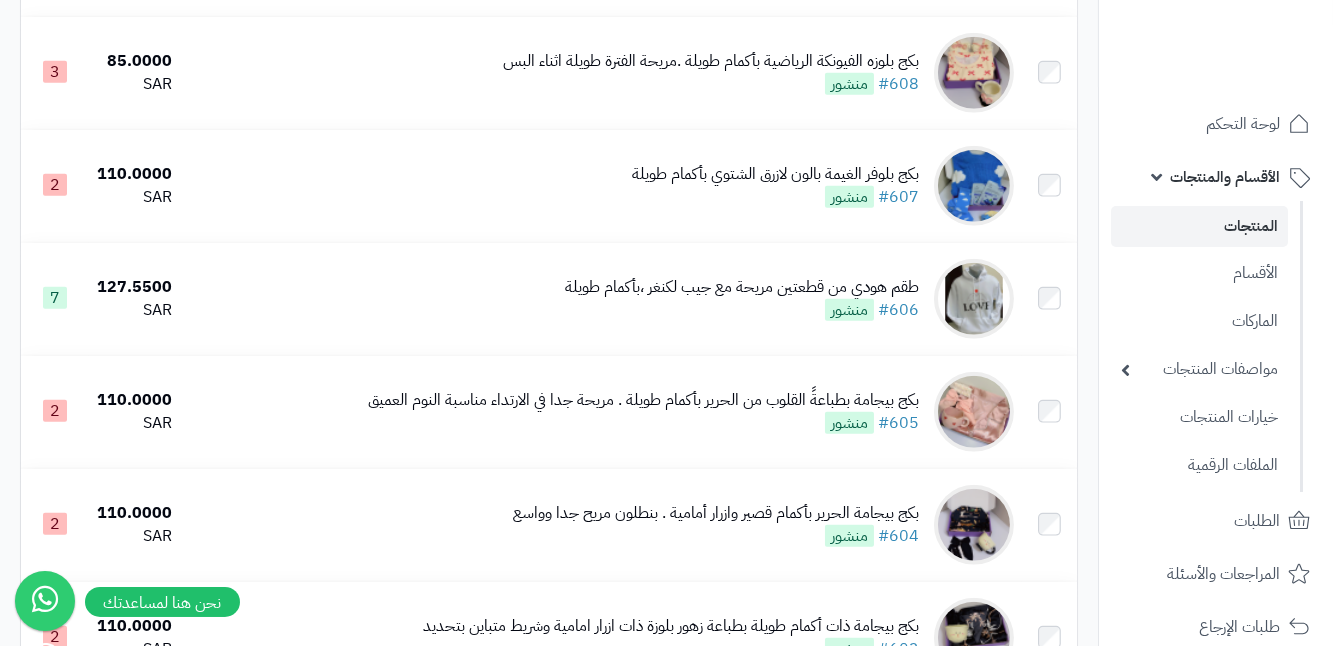 click on "الأقسام والمنتجات" at bounding box center [1225, 177] 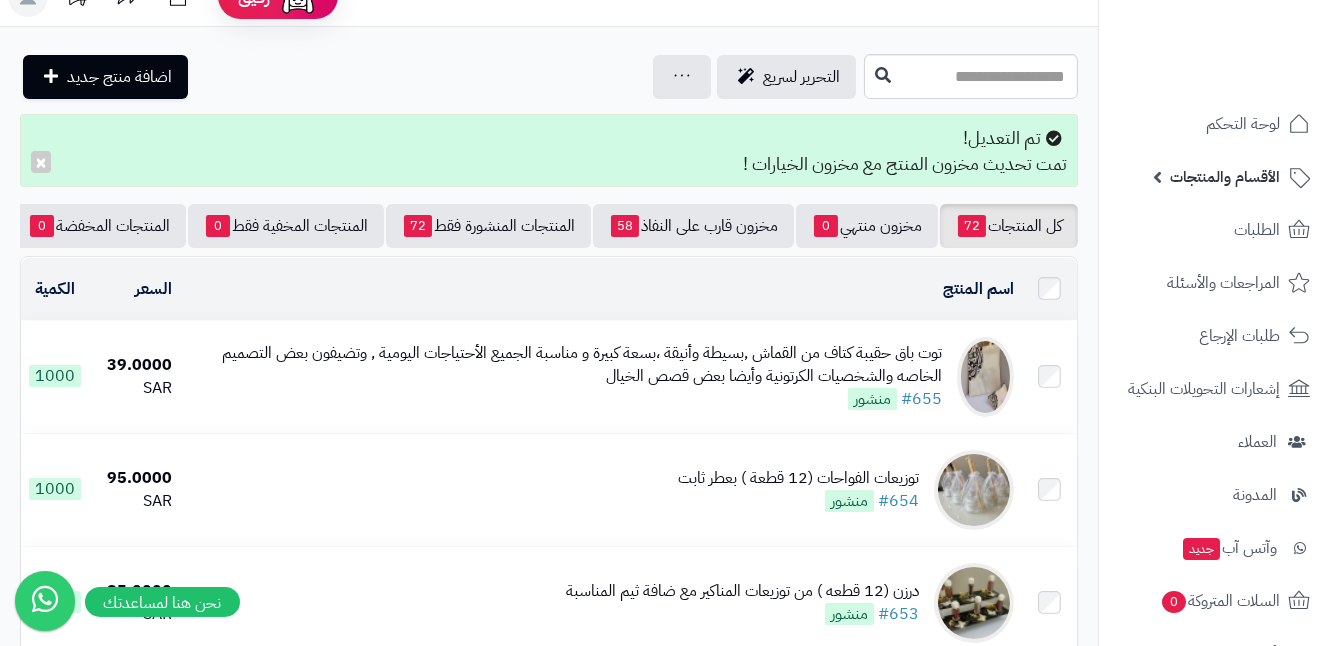 scroll, scrollTop: 90, scrollLeft: 0, axis: vertical 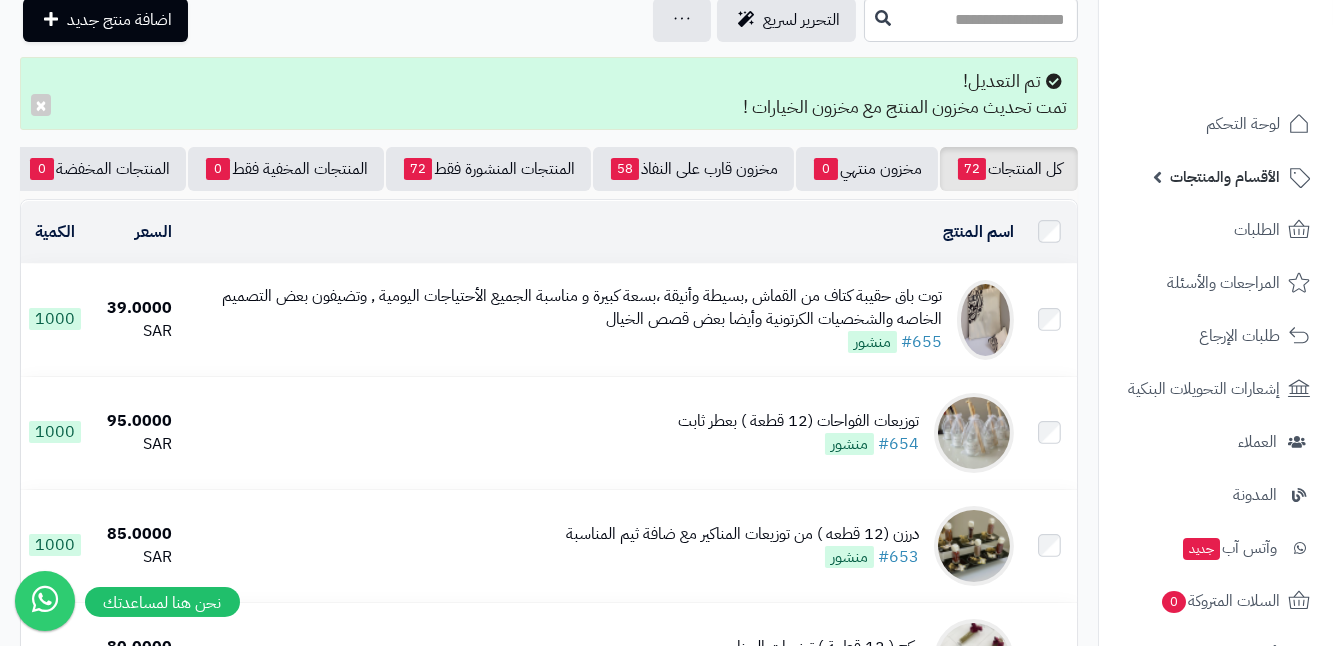 click on "الأقسام والمنتجات" at bounding box center (1225, 177) 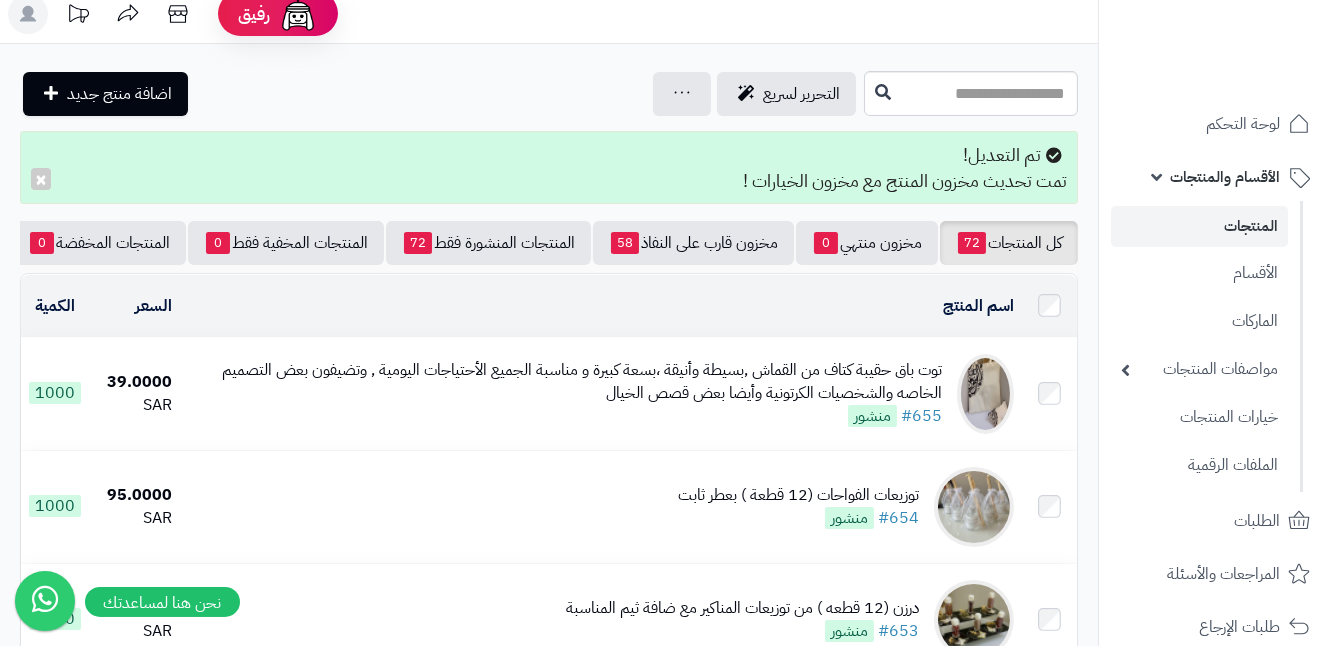 scroll, scrollTop: 0, scrollLeft: 0, axis: both 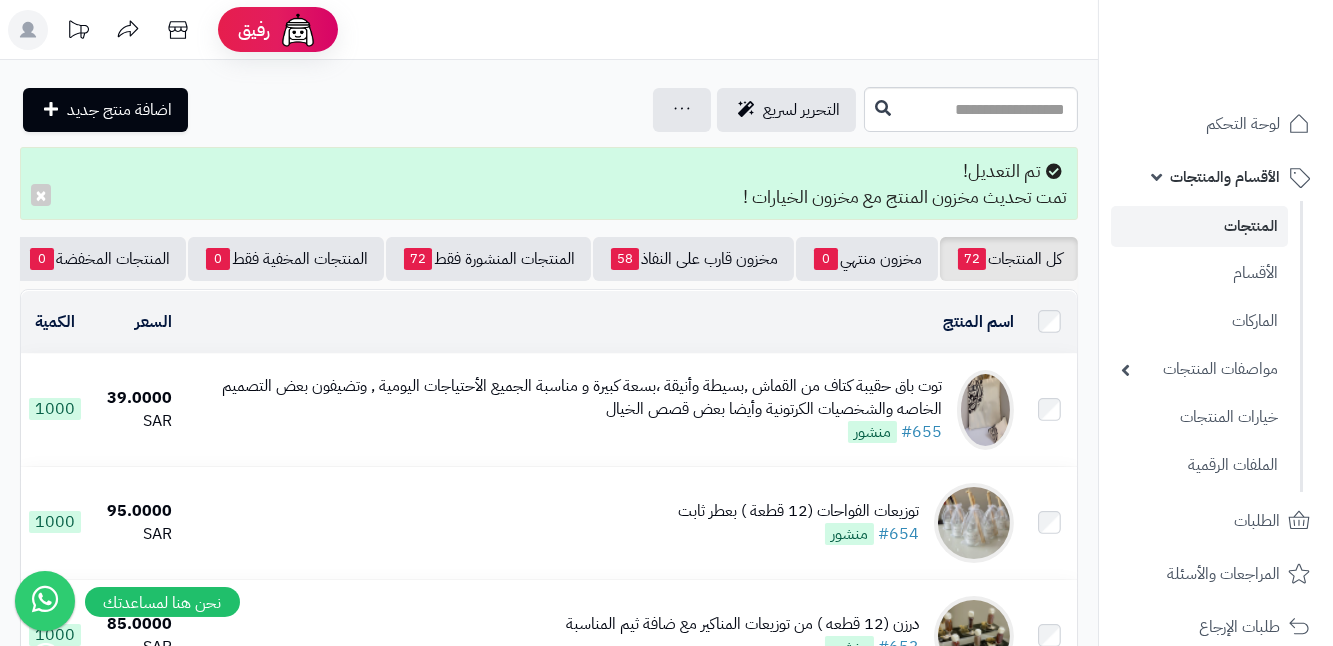 click 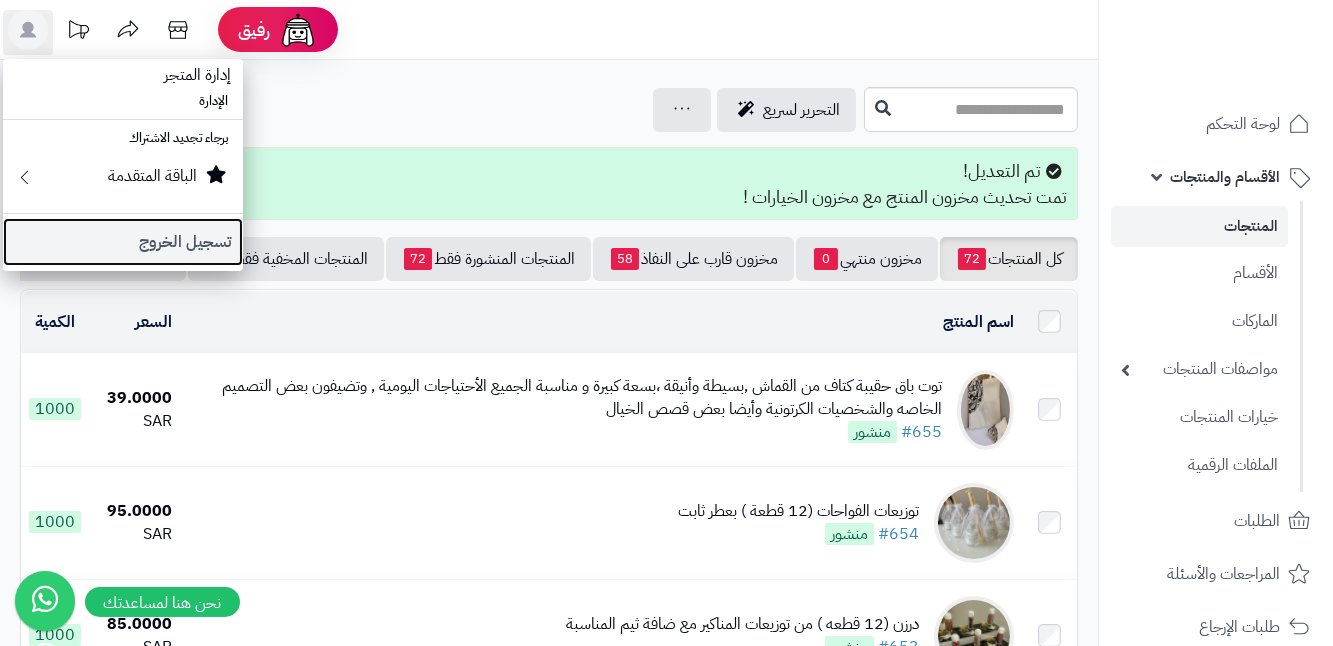 click on "تسجيل الخروج" at bounding box center [123, 242] 